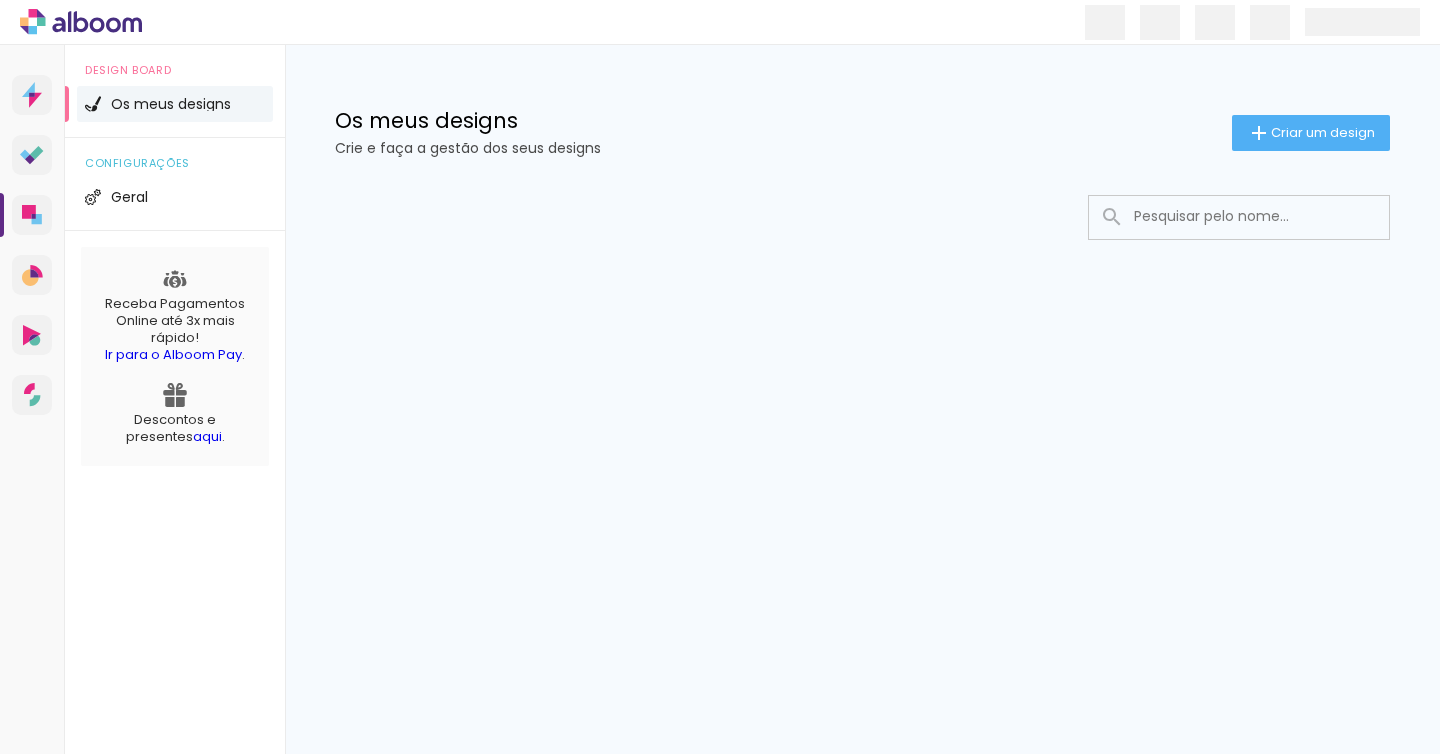 scroll, scrollTop: 0, scrollLeft: 0, axis: both 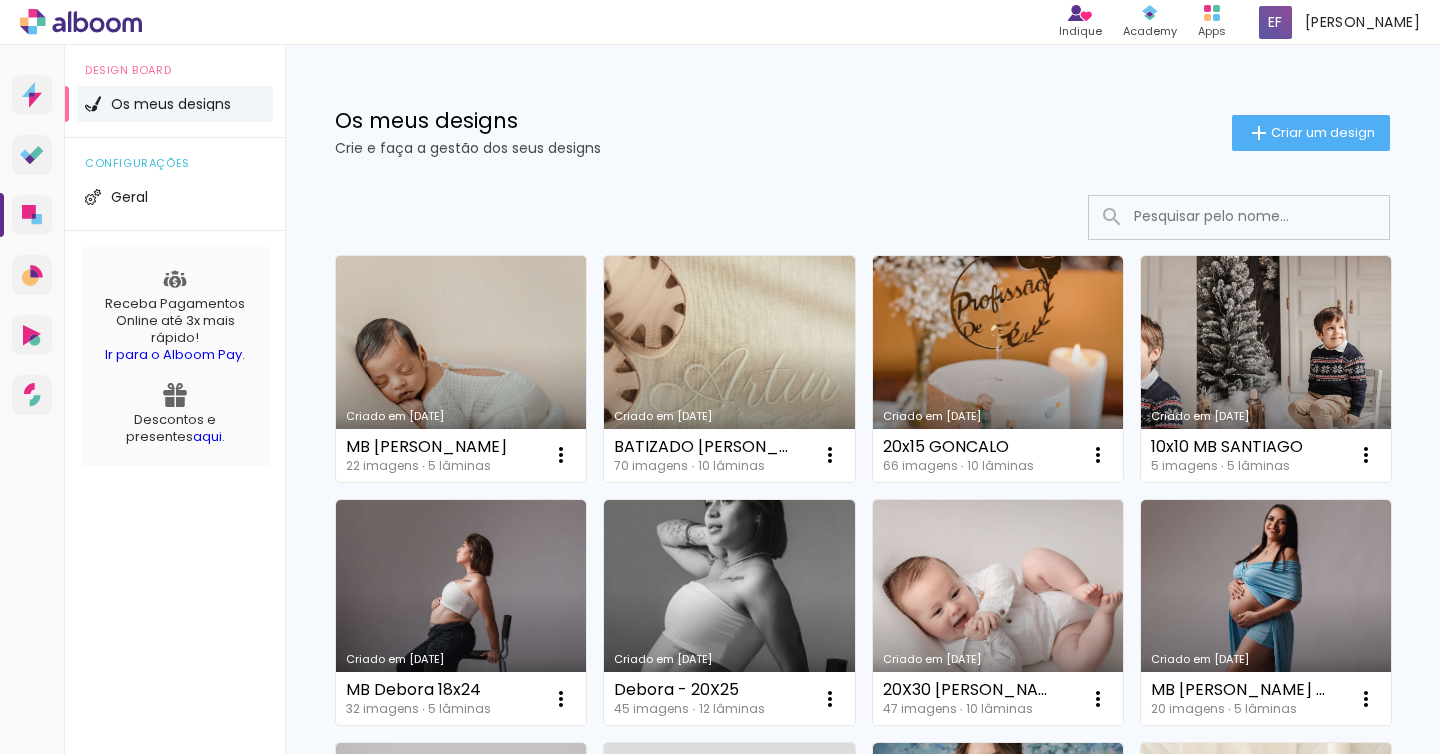 click on "Criado em [DATE]" at bounding box center [461, 369] 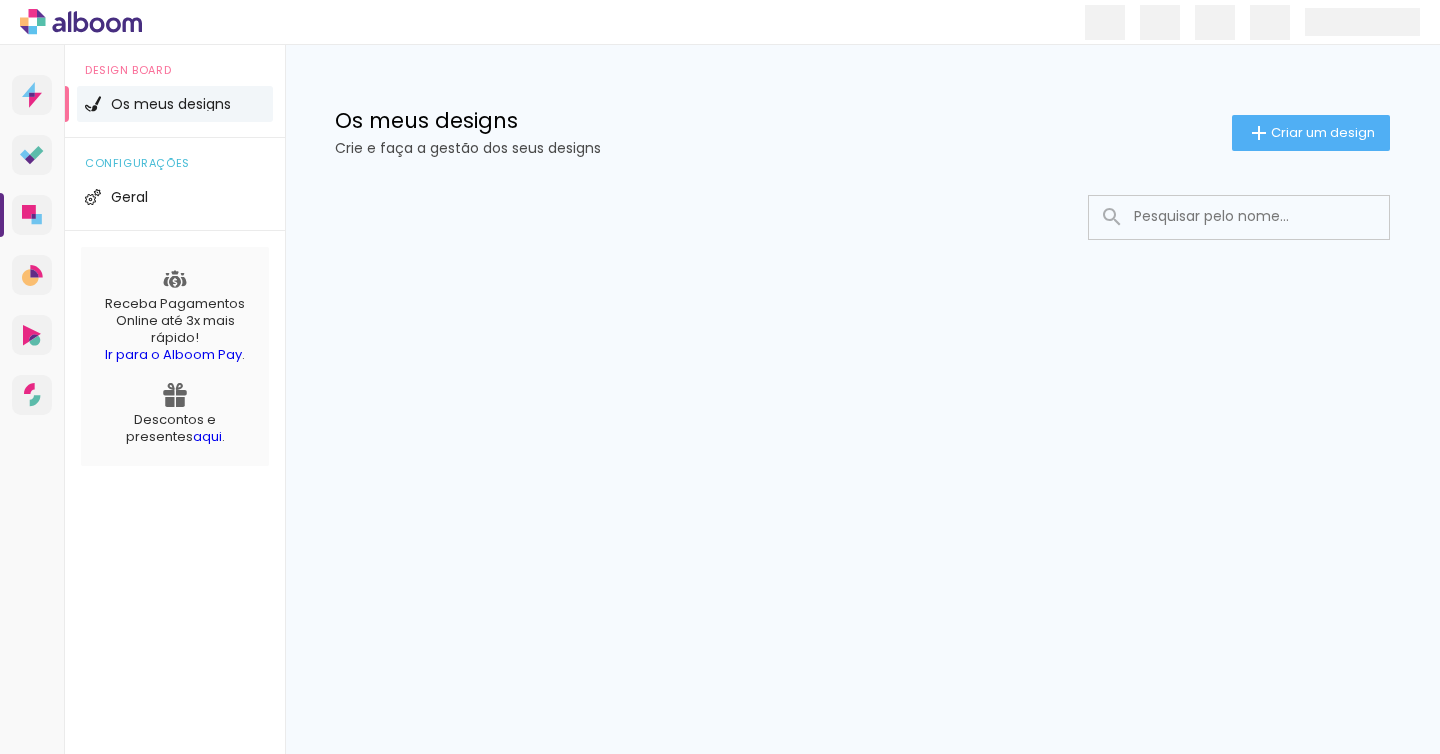 scroll, scrollTop: 0, scrollLeft: 0, axis: both 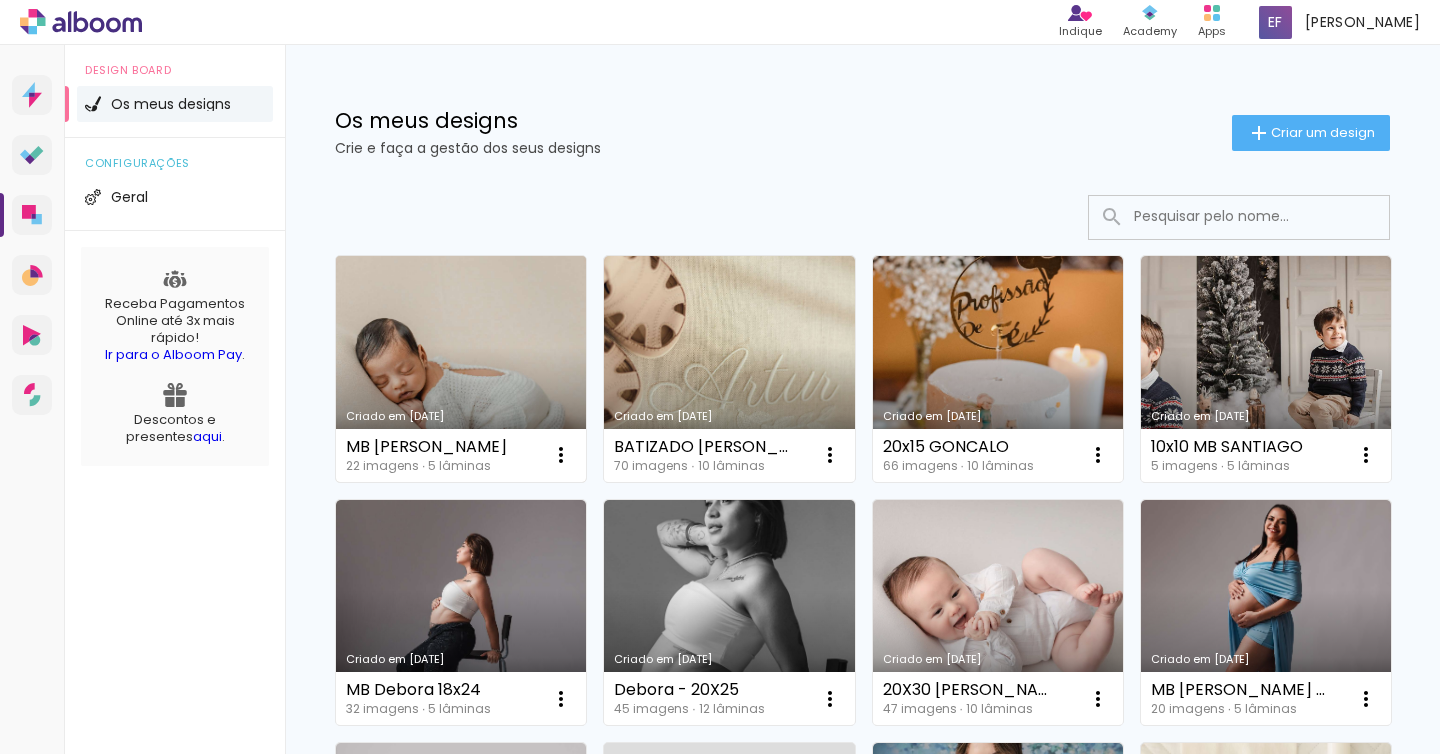 click on "Criado em [DATE]" at bounding box center [461, 369] 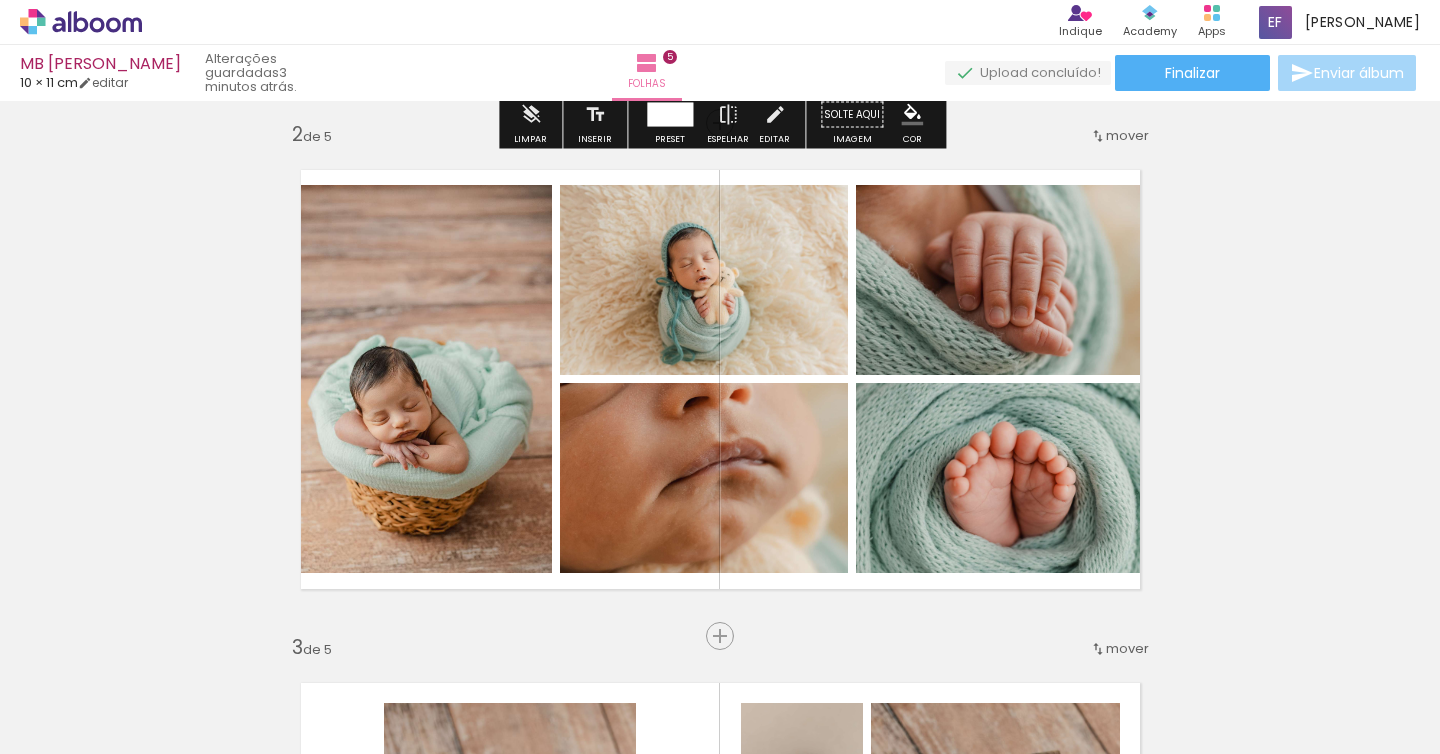 scroll, scrollTop: 532, scrollLeft: 0, axis: vertical 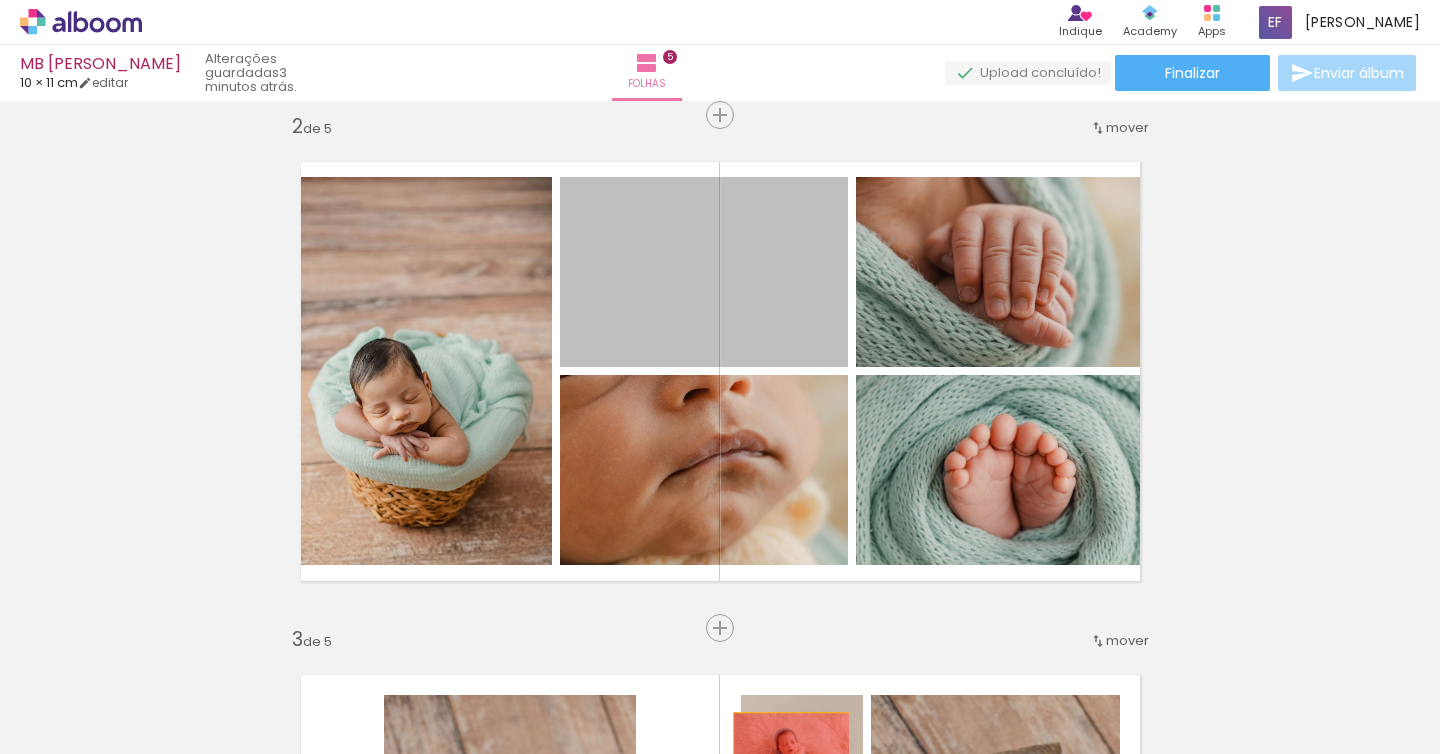 drag, startPoint x: 781, startPoint y: 284, endPoint x: 791, endPoint y: 748, distance: 464.10776 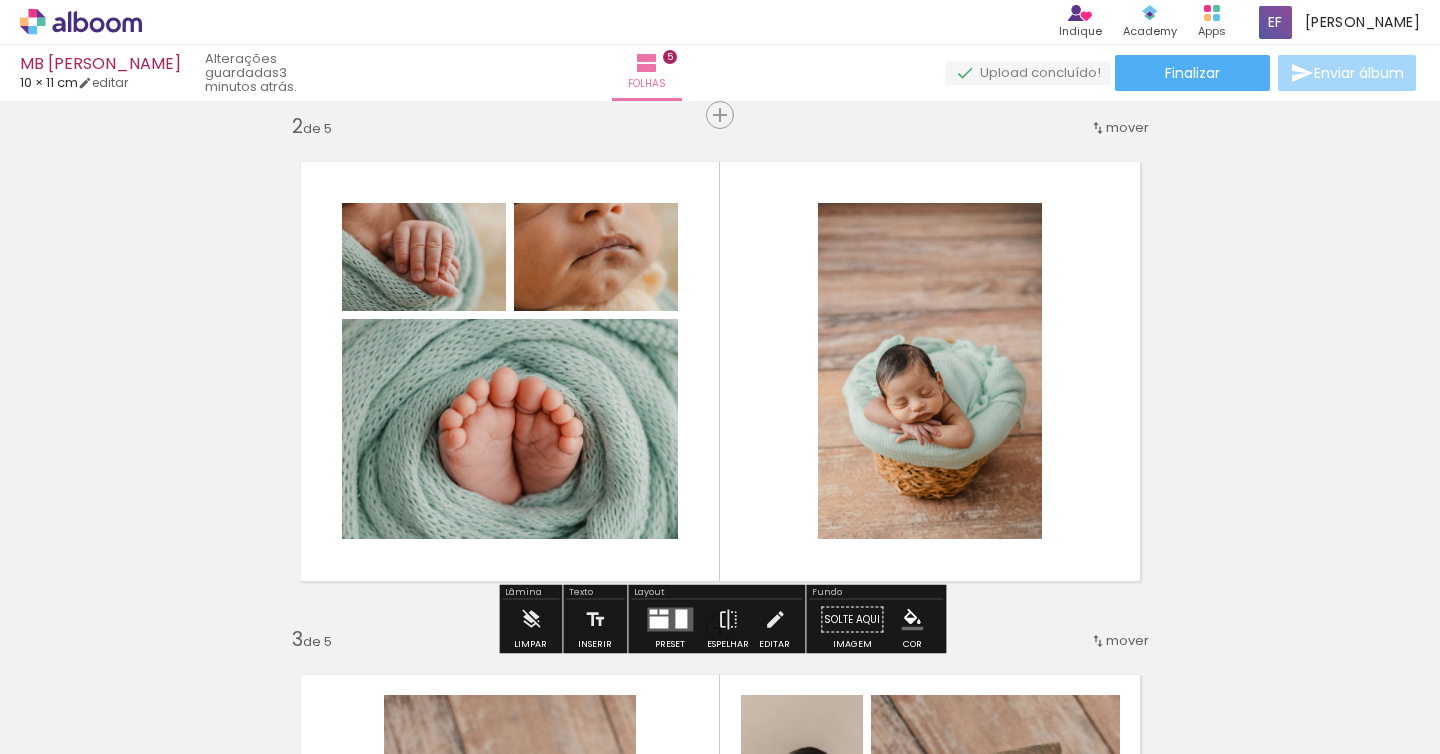 click at bounding box center [681, 619] 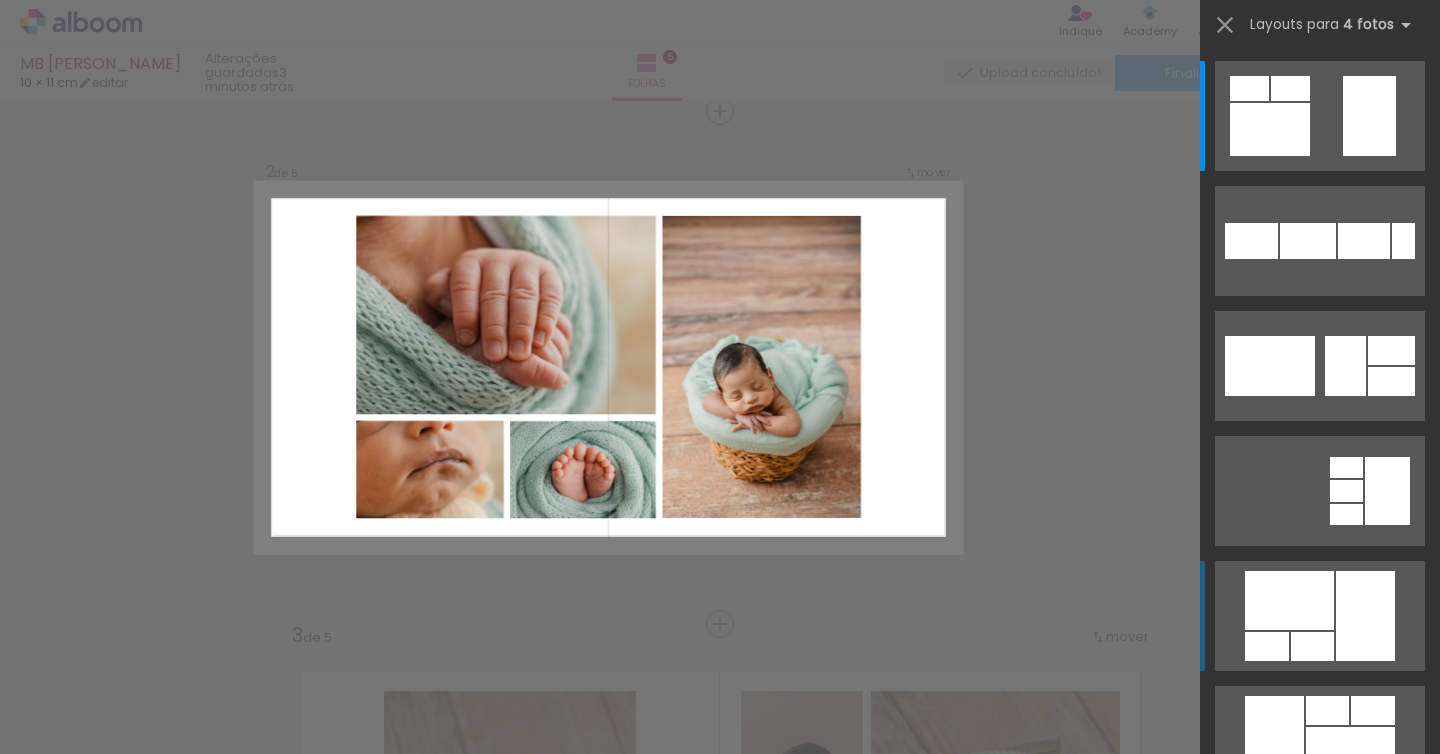 scroll, scrollTop: 538, scrollLeft: 0, axis: vertical 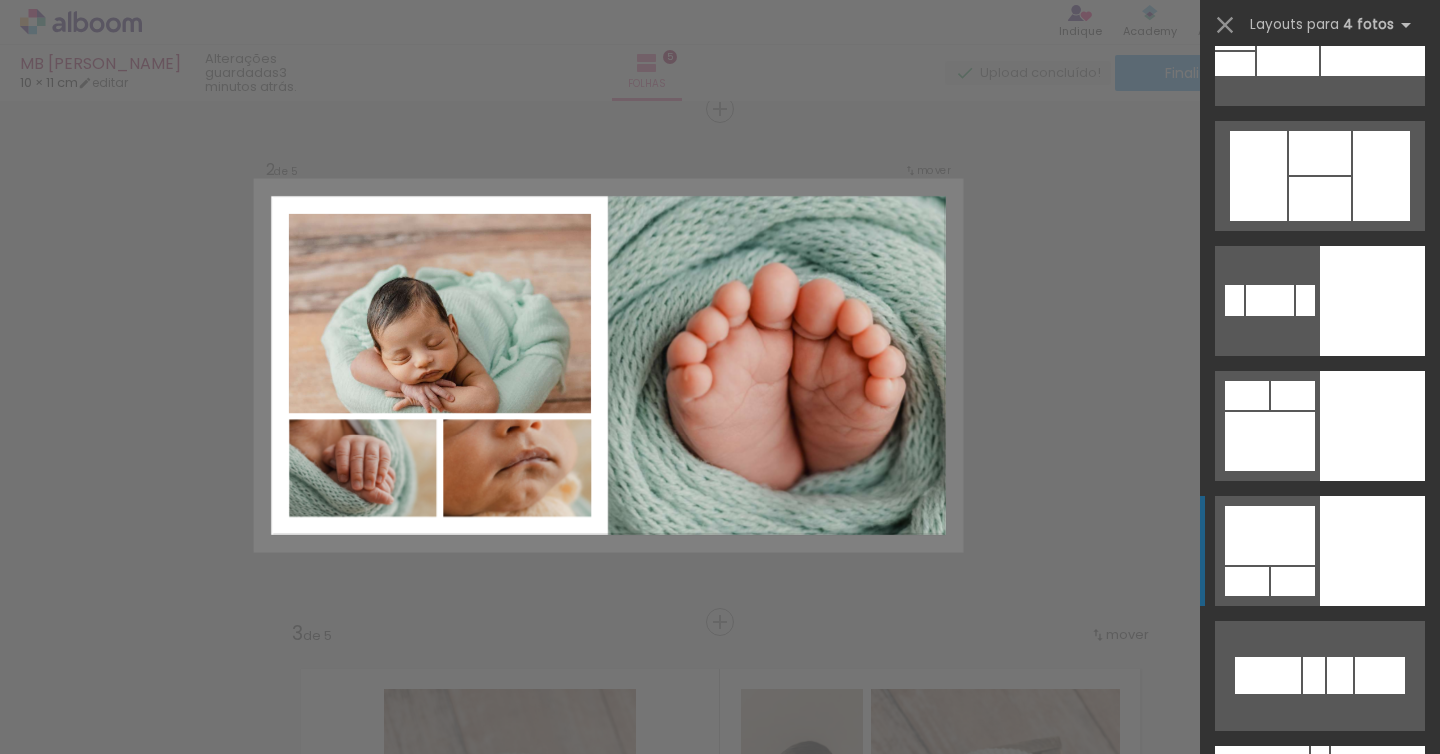 click at bounding box center [1406, 943] 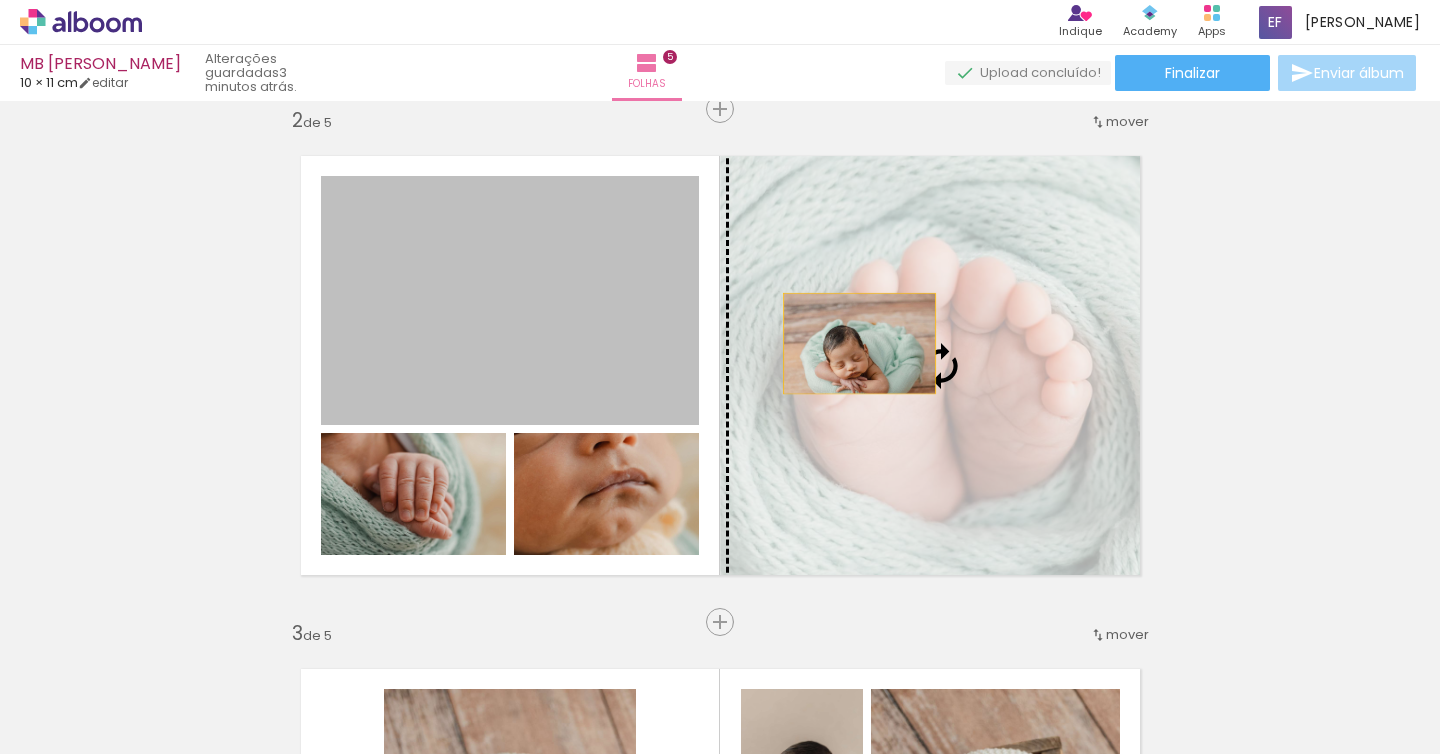 drag, startPoint x: 513, startPoint y: 343, endPoint x: 858, endPoint y: 341, distance: 345.0058 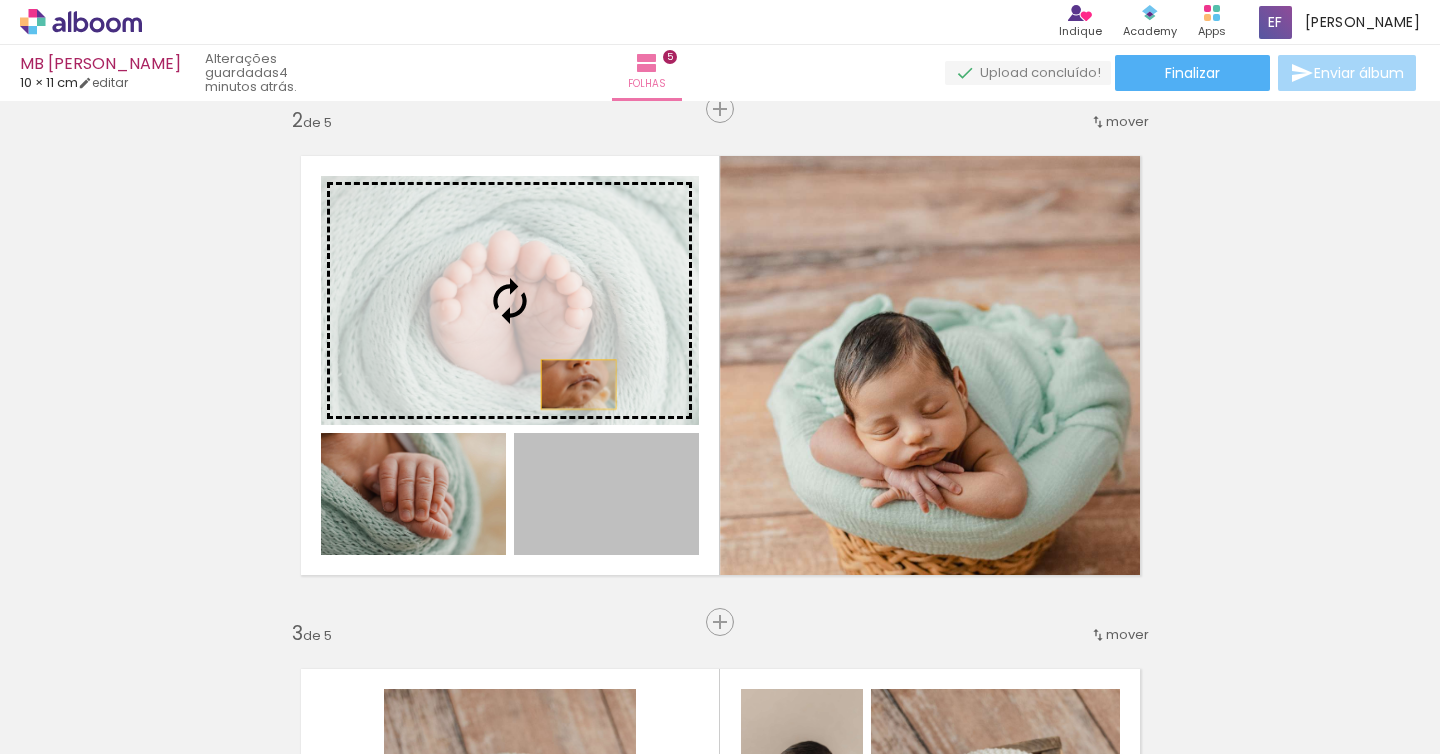 drag, startPoint x: 603, startPoint y: 540, endPoint x: 579, endPoint y: 384, distance: 157.83536 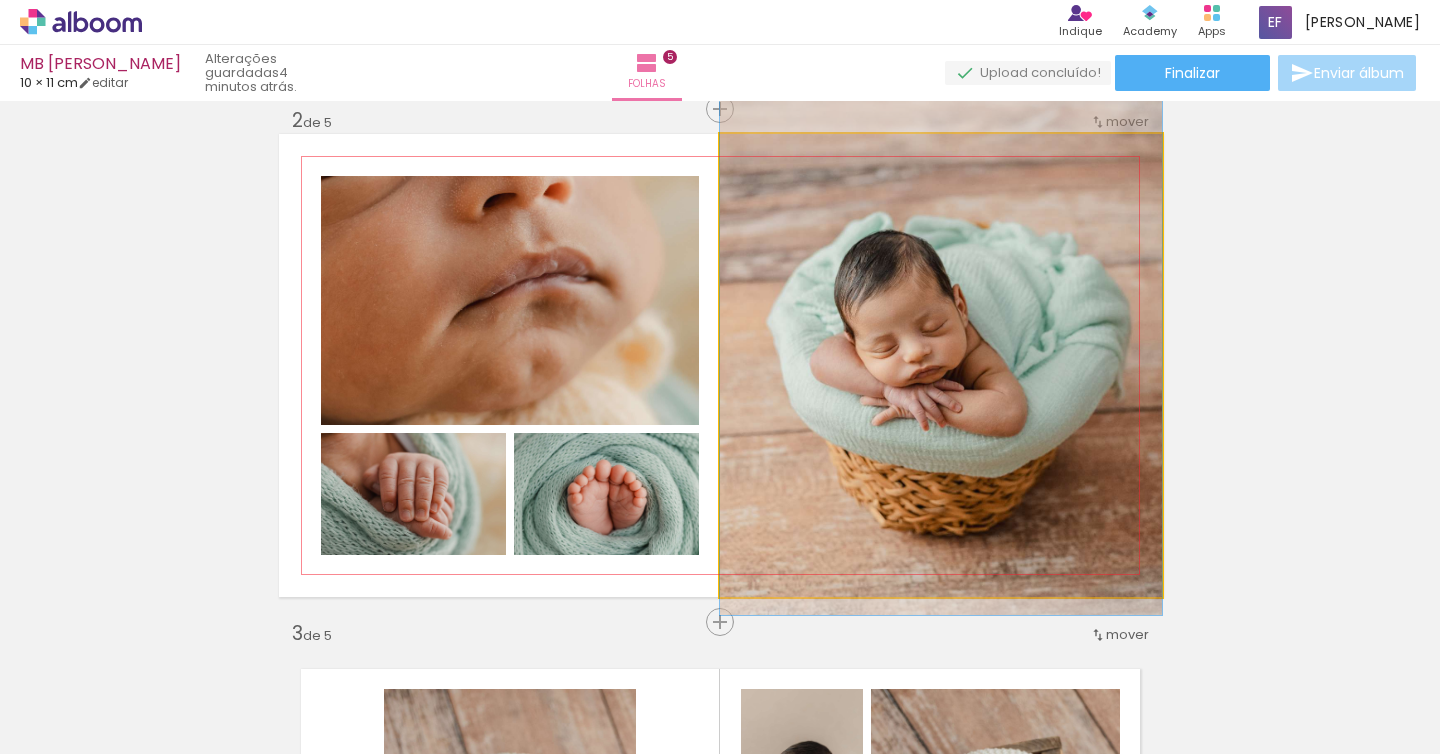 drag, startPoint x: 930, startPoint y: 386, endPoint x: 933, endPoint y: 299, distance: 87.05171 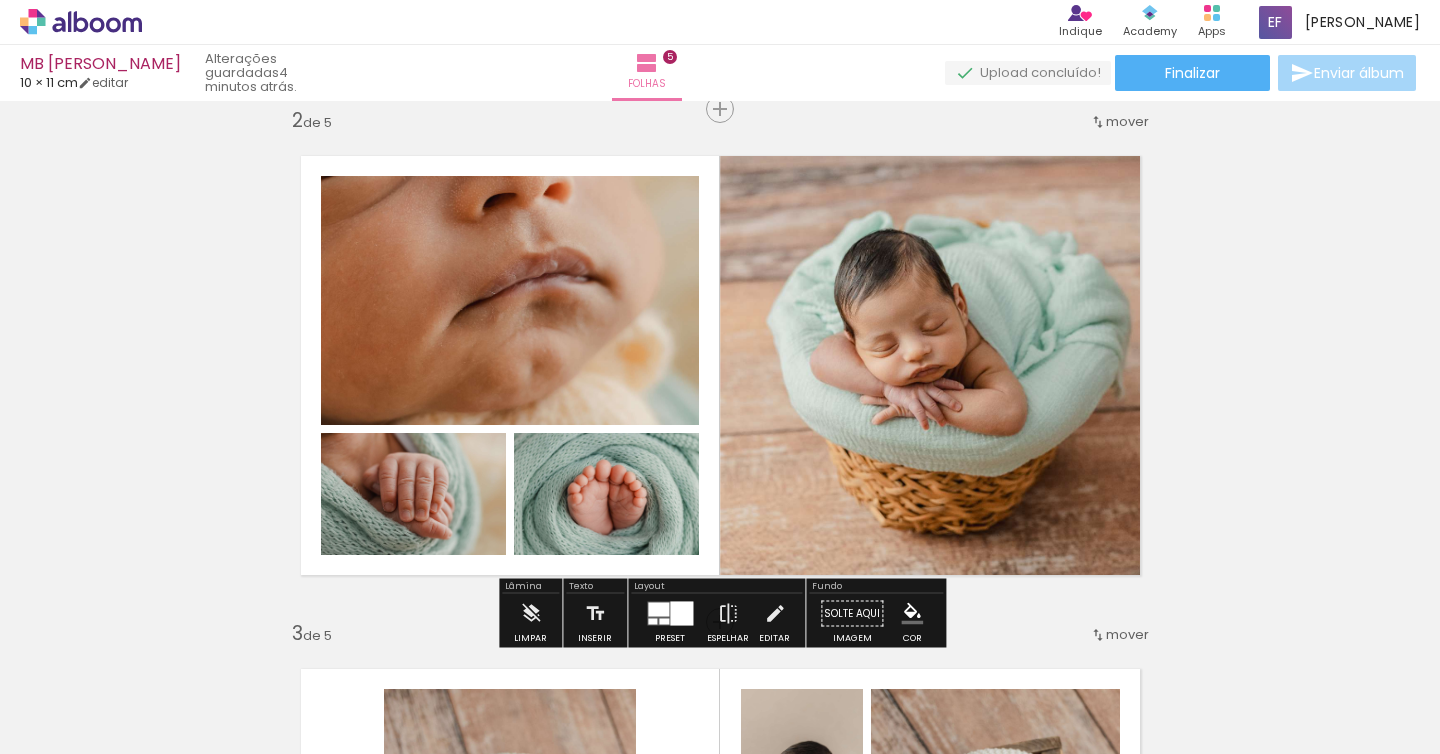 click on "Inserir folha 1  de 5  Inserir folha 2  de 5  Inserir folha 3  de 5  Inserir folha 4  de 5  Inserir folha 5  de 5" at bounding box center [720, 1109] 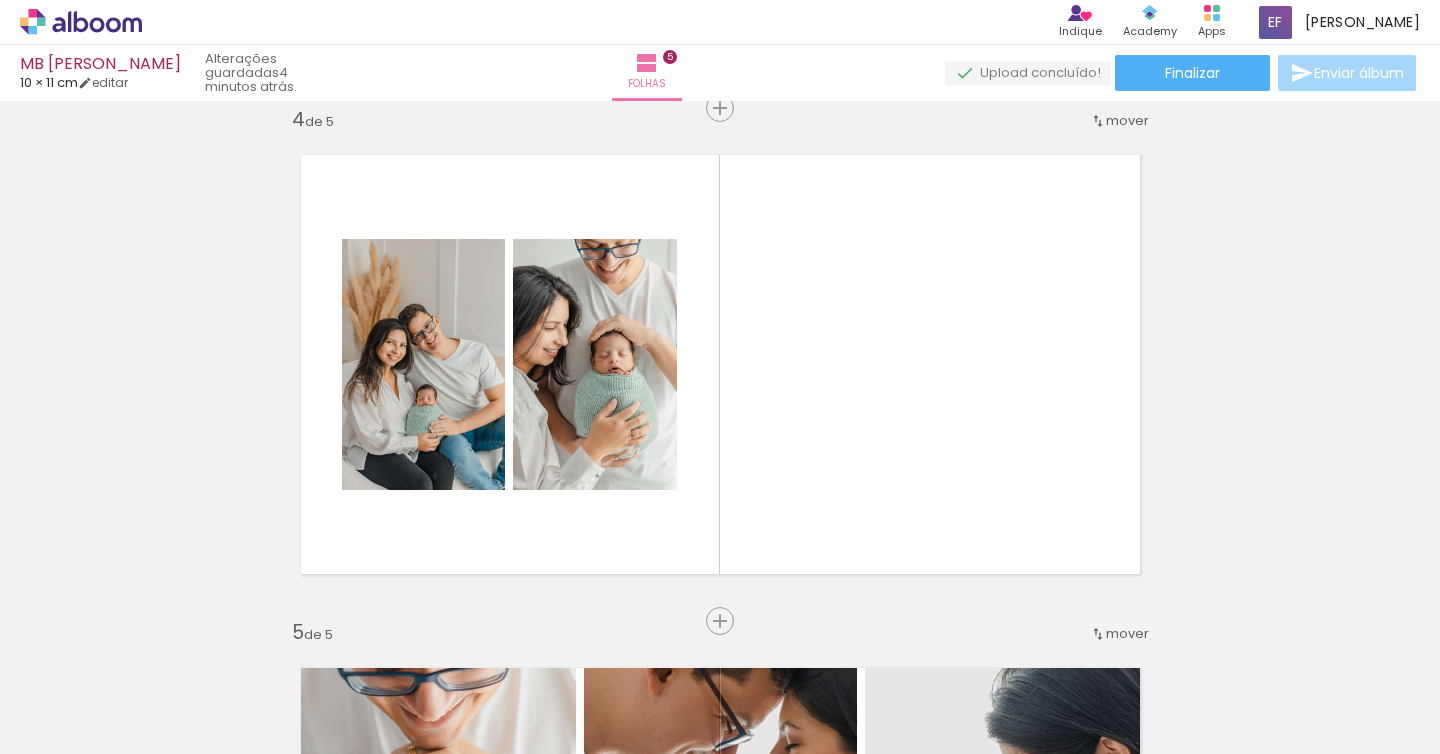scroll, scrollTop: 1580, scrollLeft: 0, axis: vertical 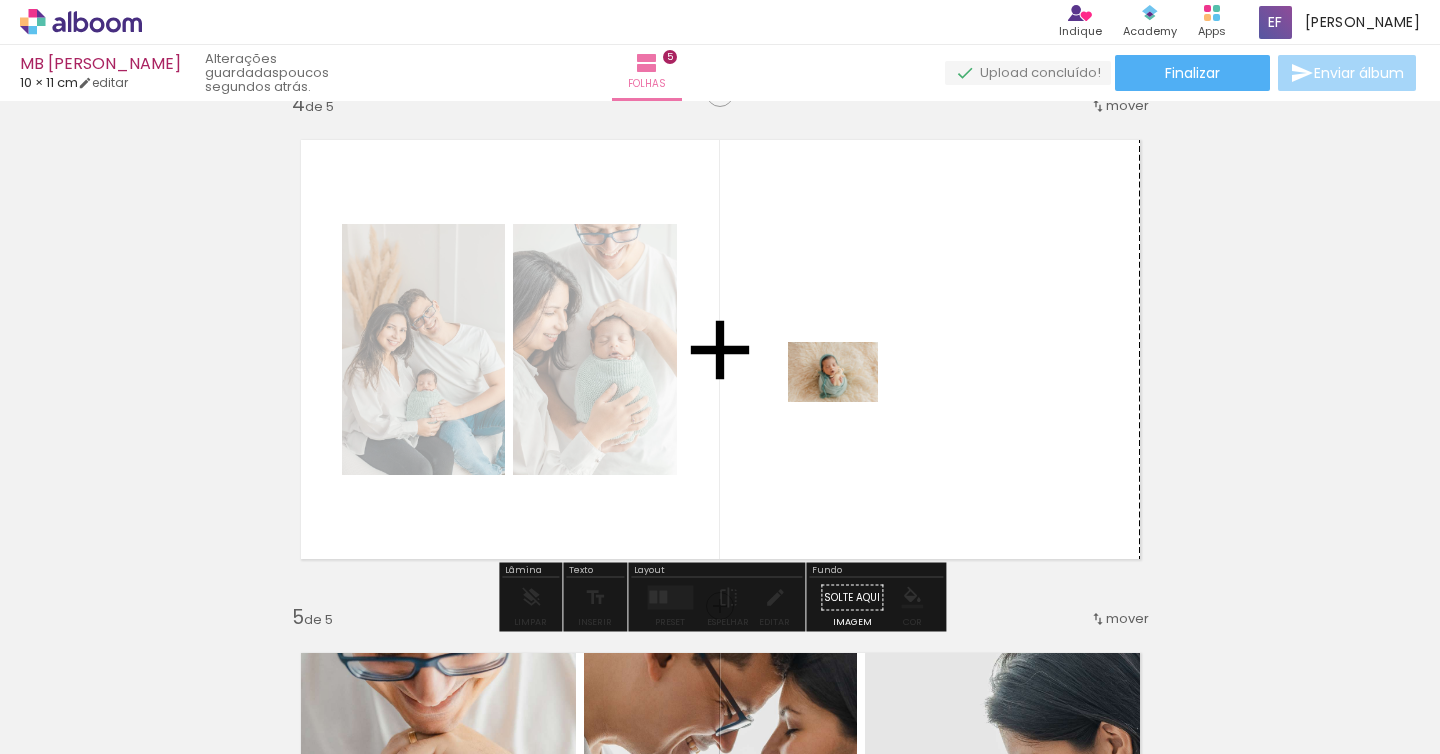 drag, startPoint x: 390, startPoint y: 677, endPoint x: 848, endPoint y: 401, distance: 534.7336 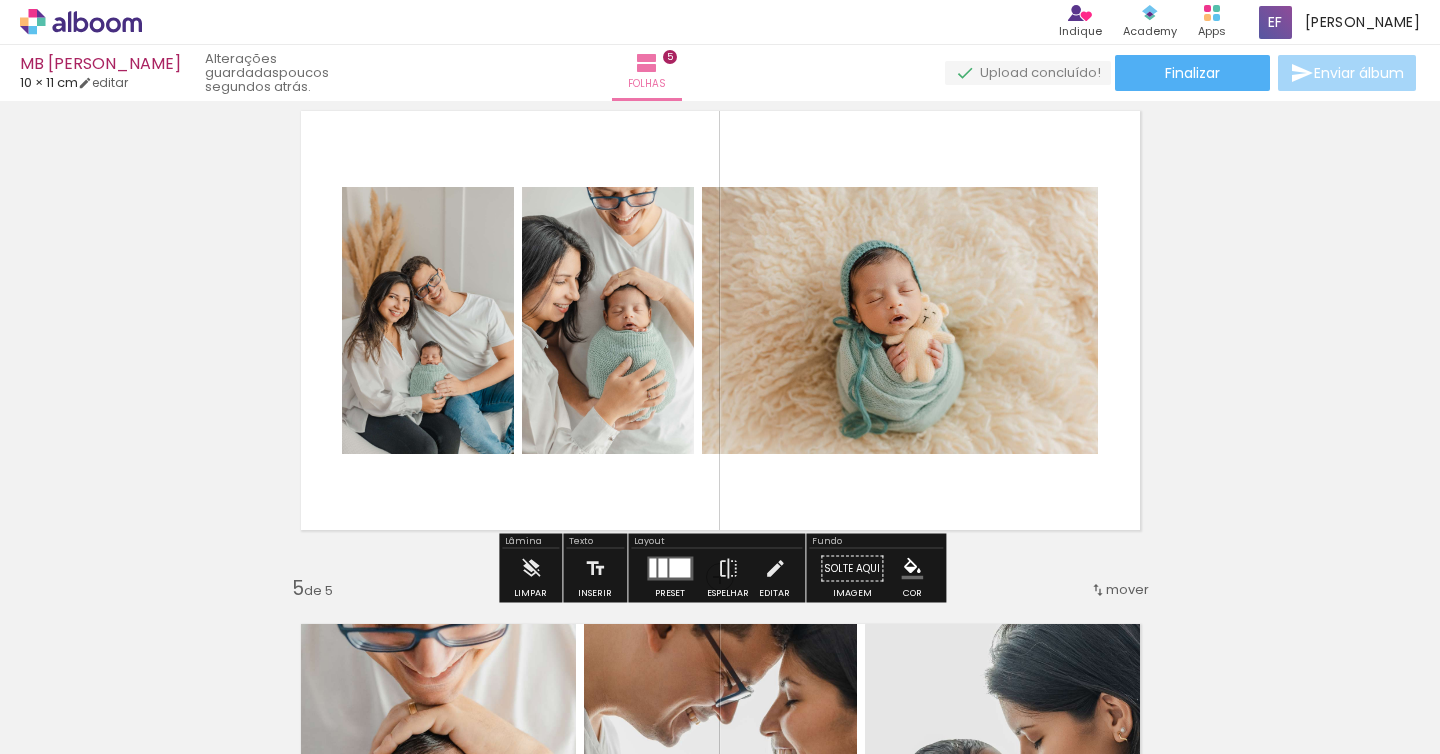 scroll, scrollTop: 1601, scrollLeft: 0, axis: vertical 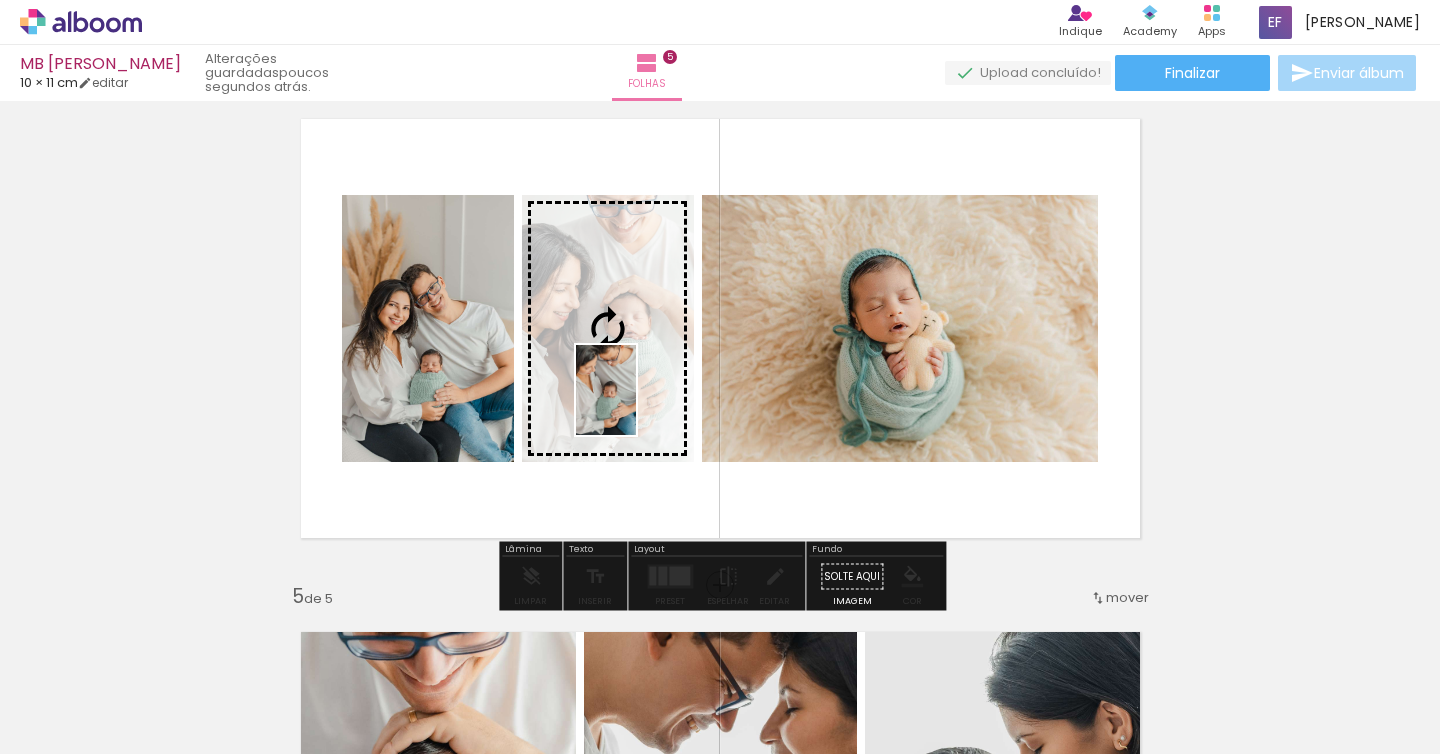 drag, startPoint x: 1166, startPoint y: 708, endPoint x: 636, endPoint y: 406, distance: 610.0033 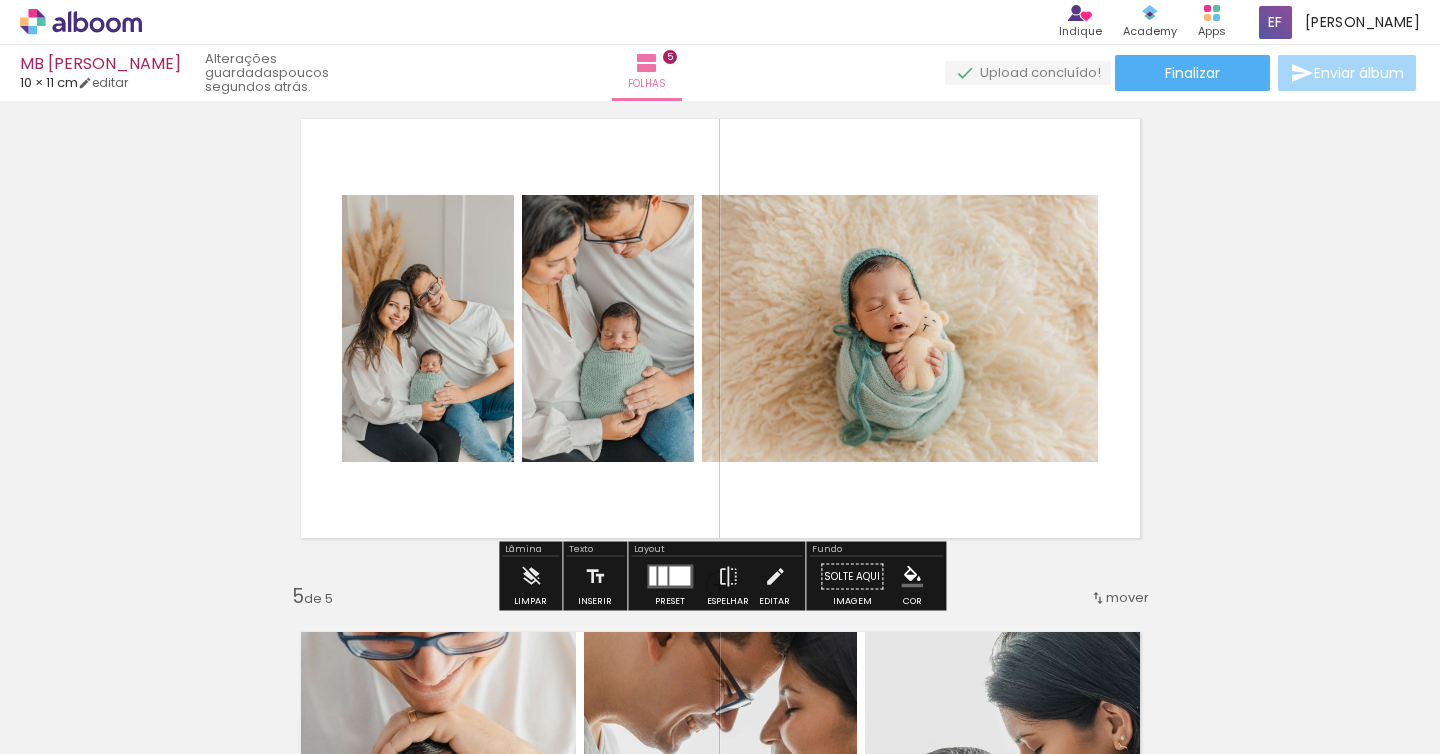 click at bounding box center (662, 576) 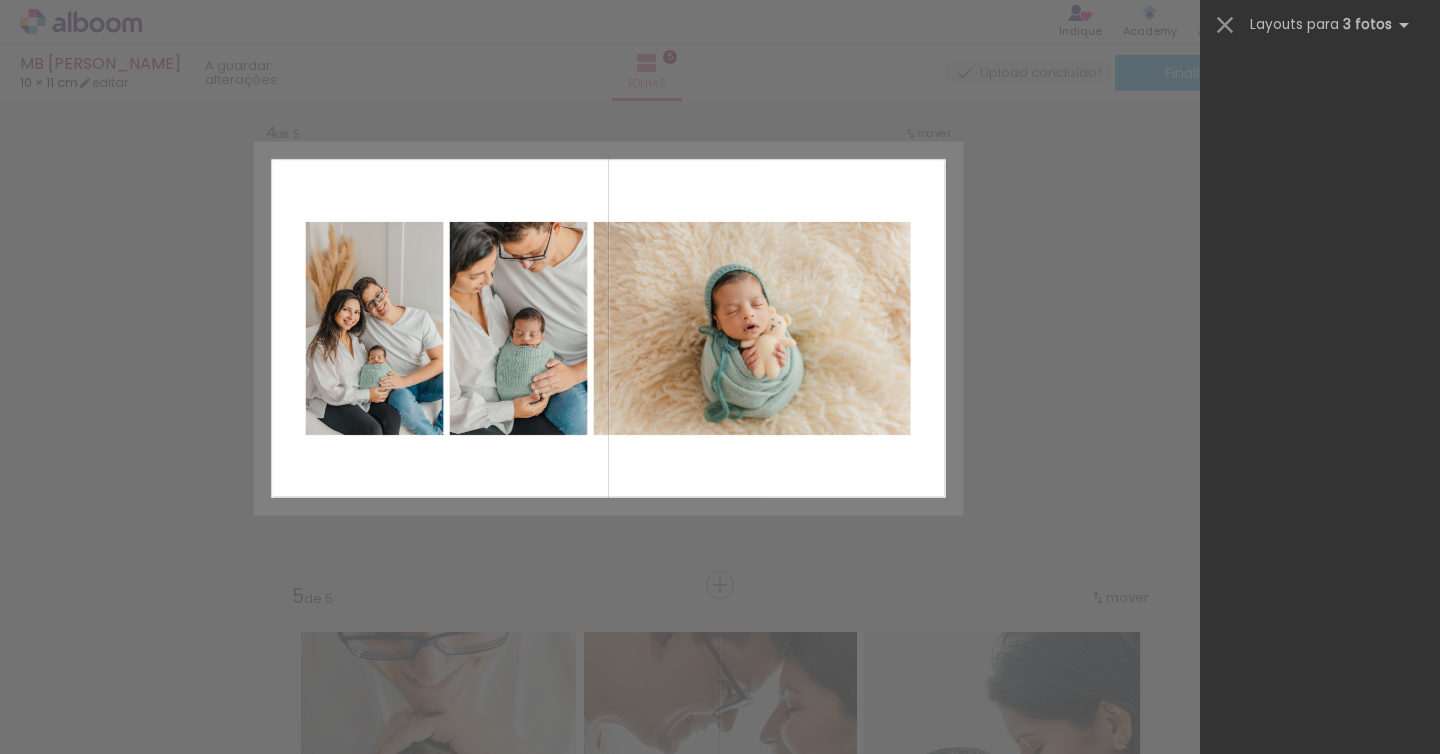 scroll, scrollTop: 0, scrollLeft: 0, axis: both 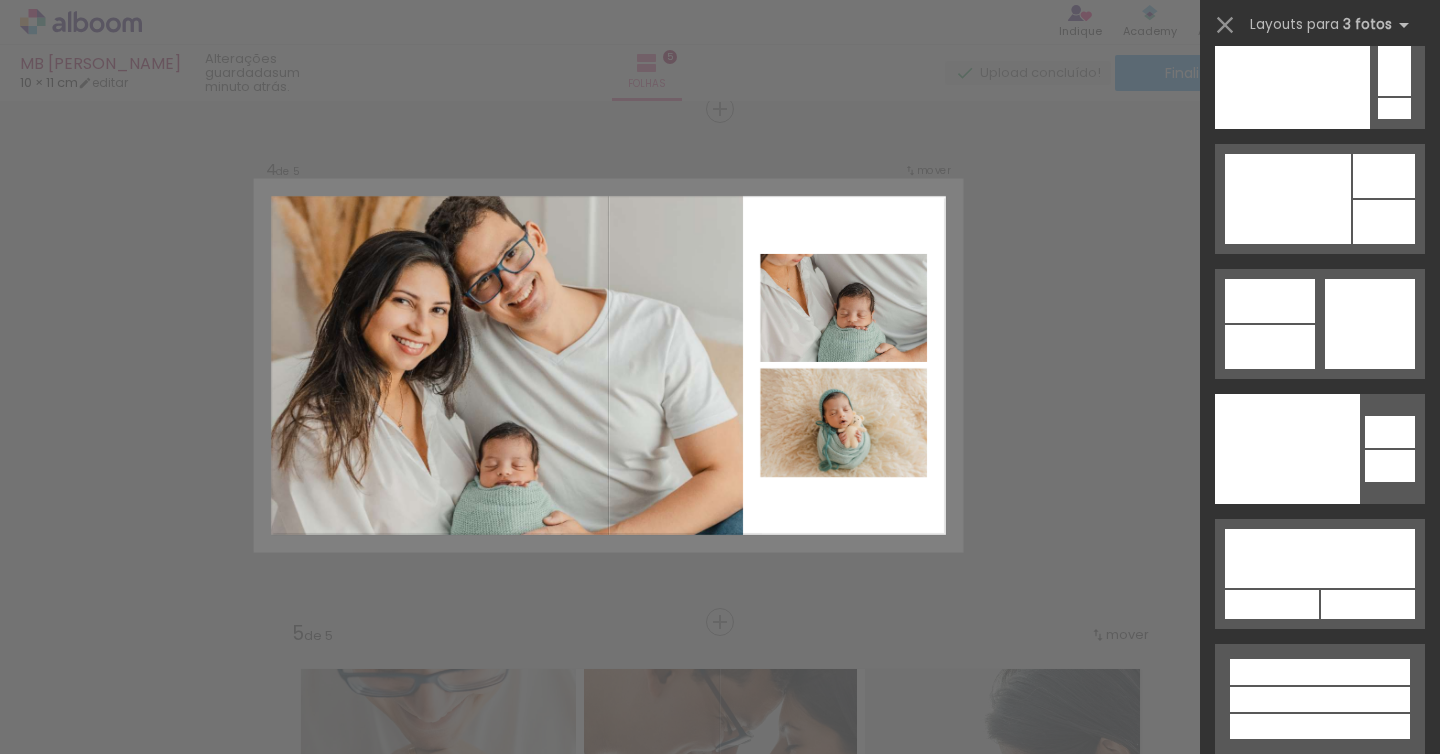 click on "Confirmar Cancelar" at bounding box center [720, 100] 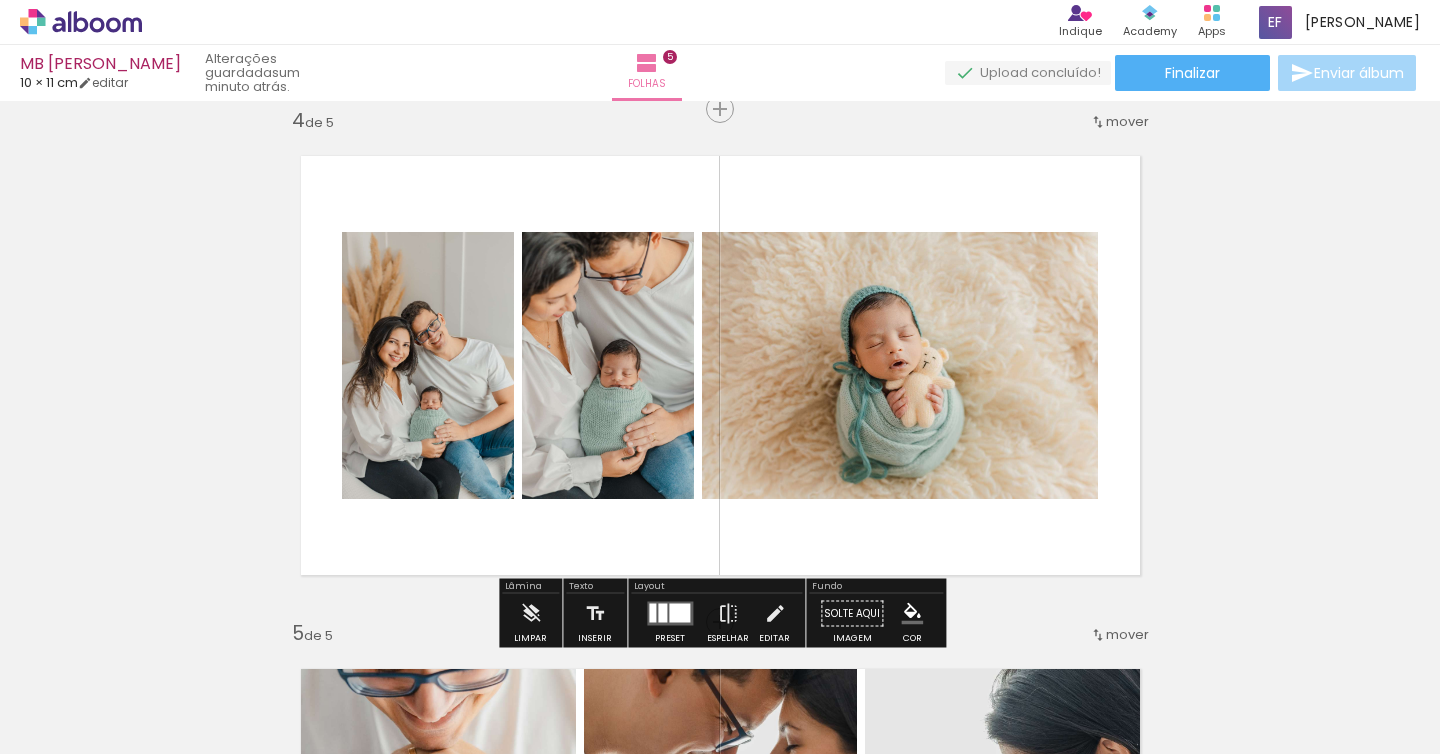 click at bounding box center [679, 613] 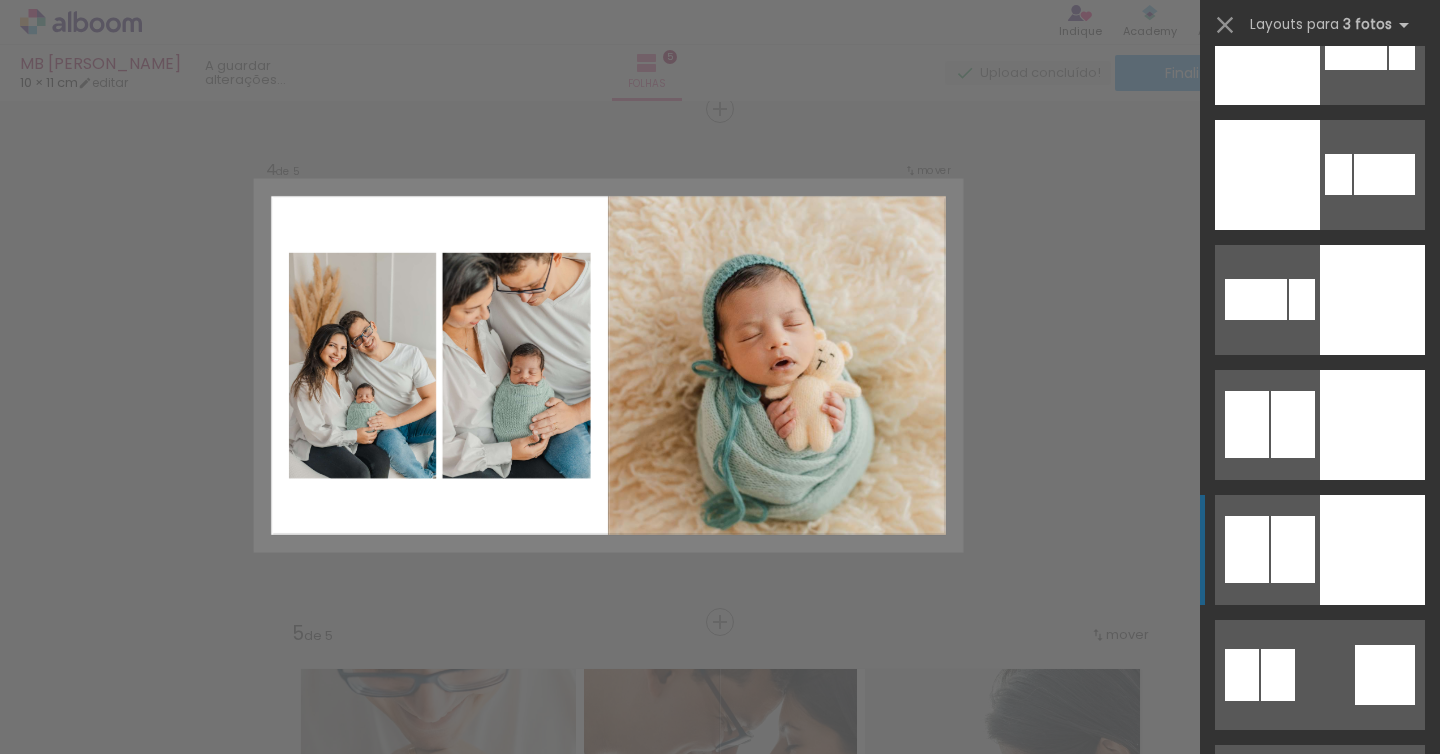 scroll, scrollTop: 4817, scrollLeft: 0, axis: vertical 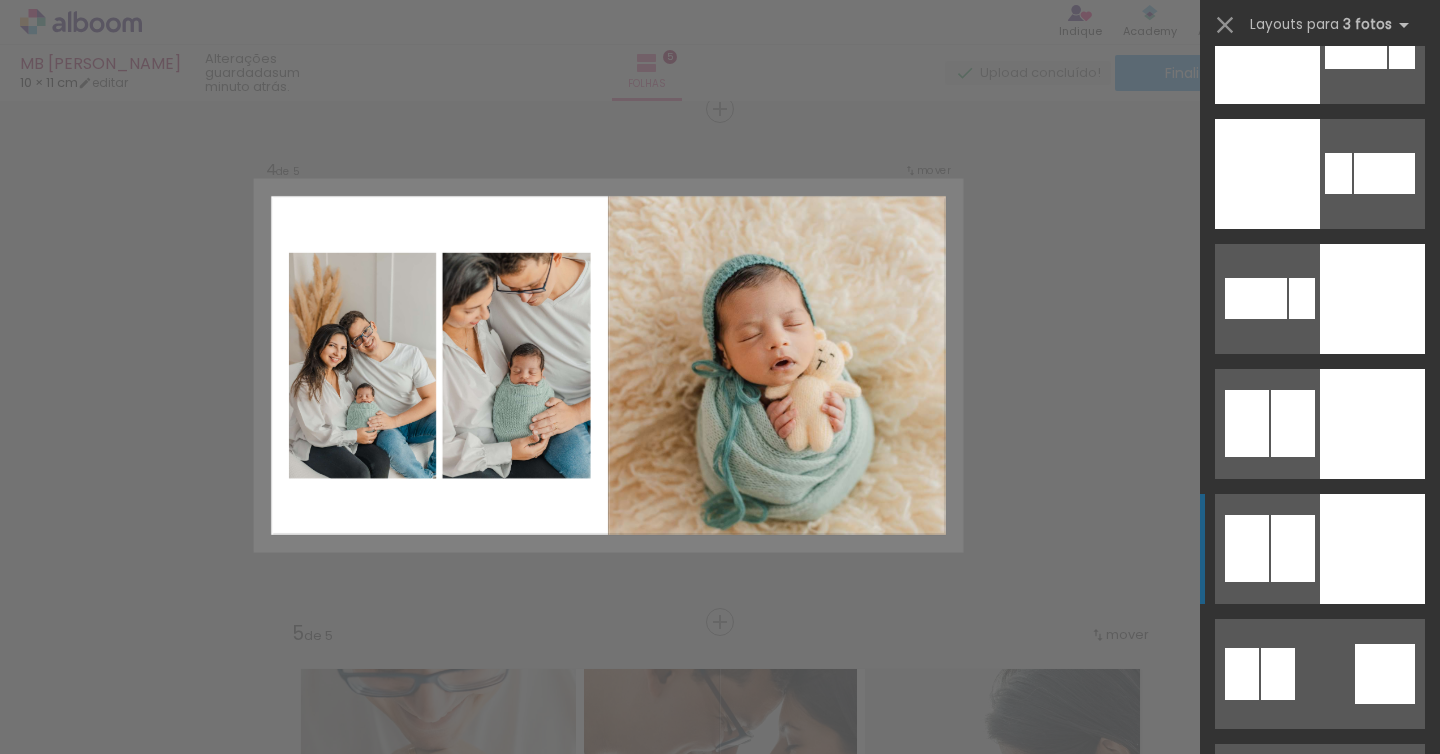 click at bounding box center [1372, -76] 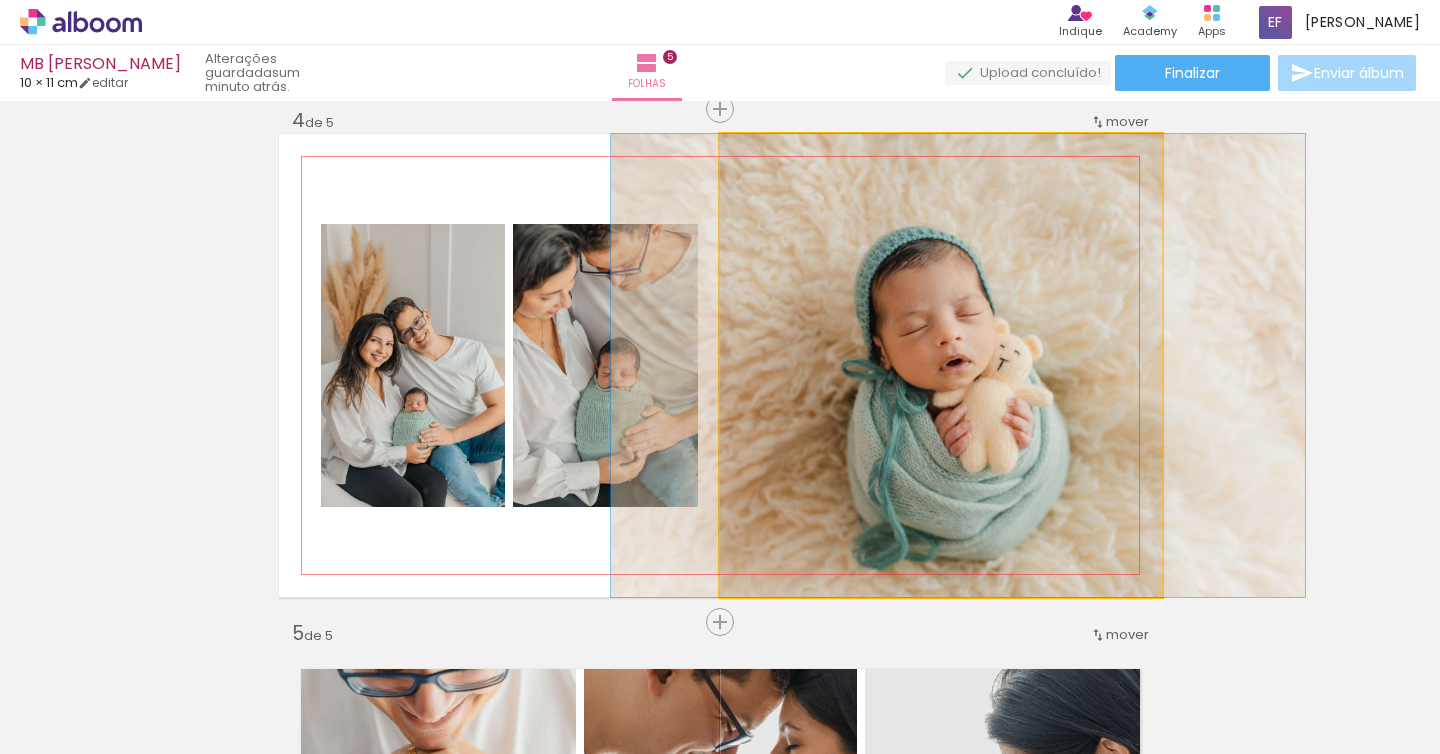 drag, startPoint x: 896, startPoint y: 419, endPoint x: 911, endPoint y: 375, distance: 46.486557 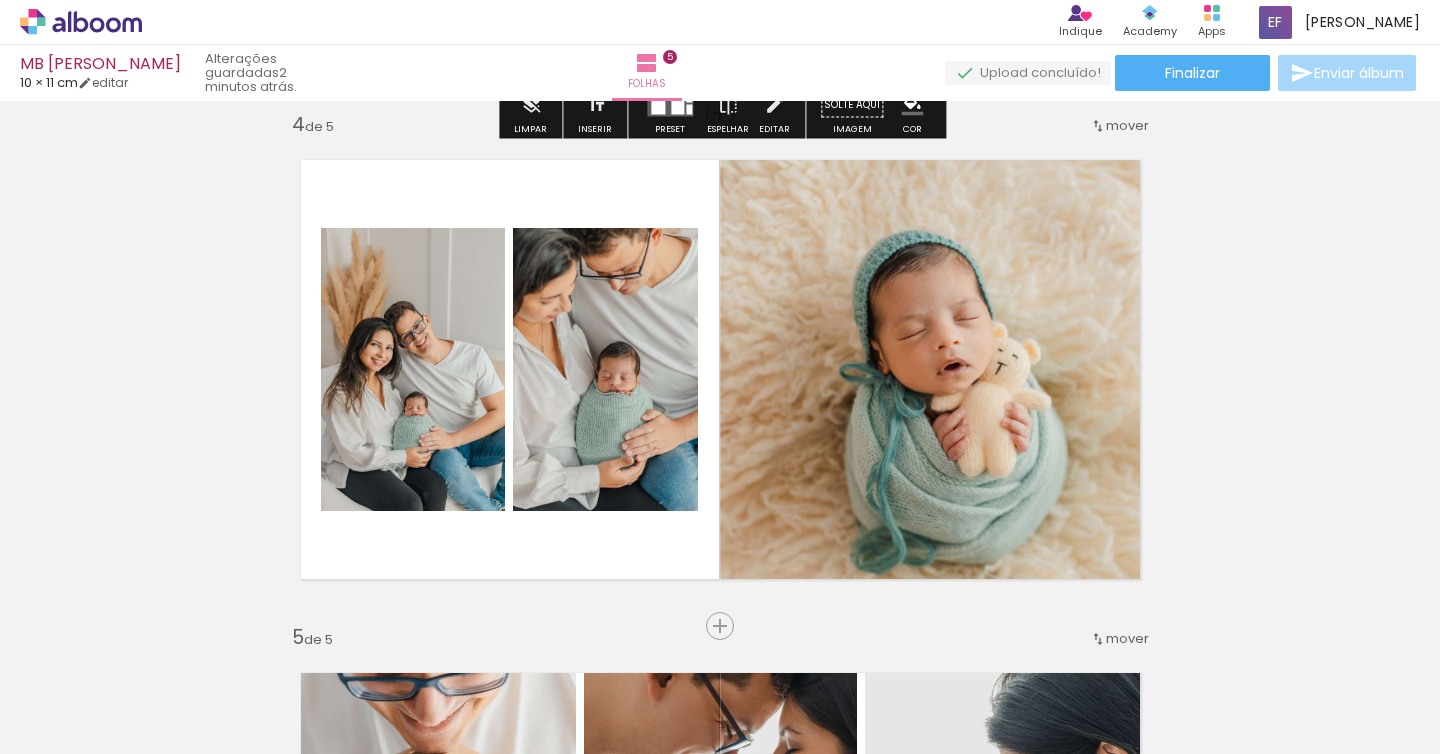 scroll, scrollTop: 1568, scrollLeft: 0, axis: vertical 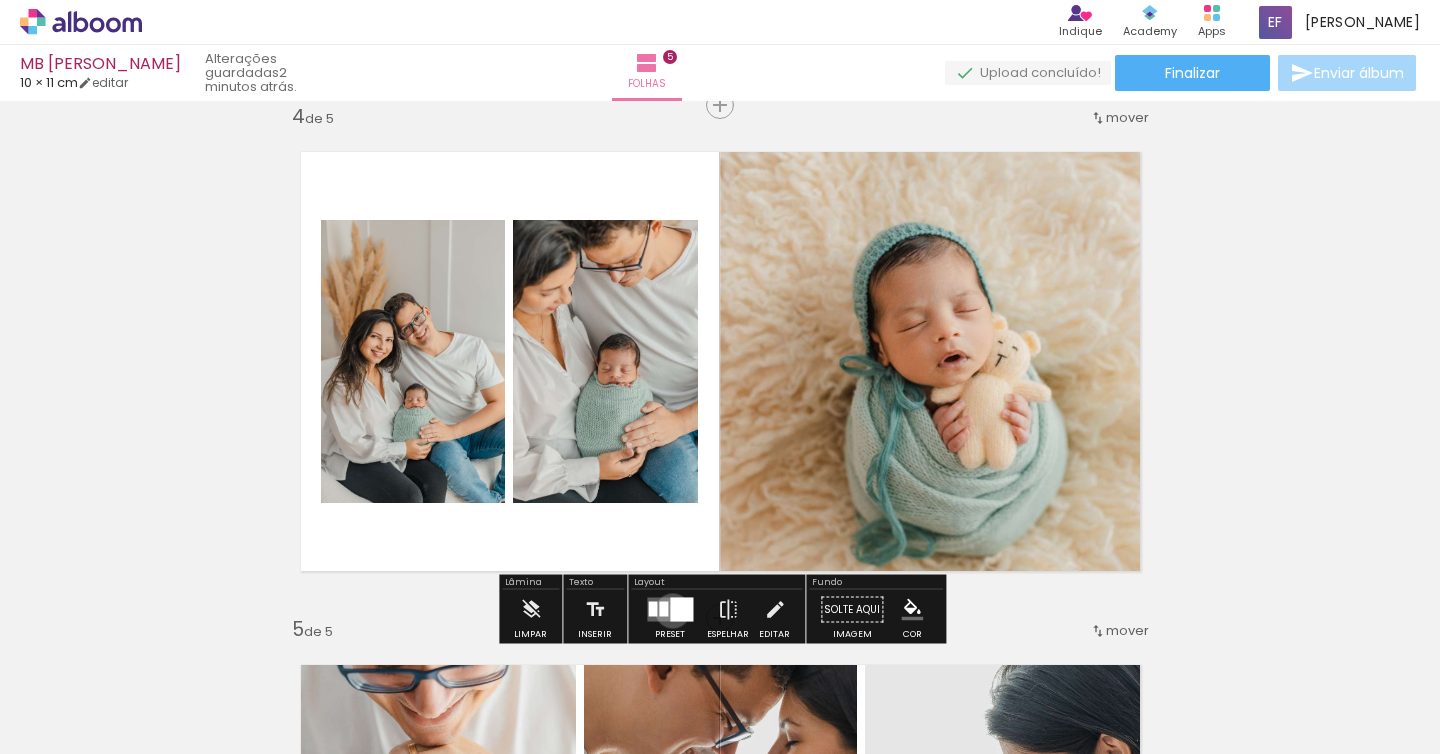 click at bounding box center (681, 610) 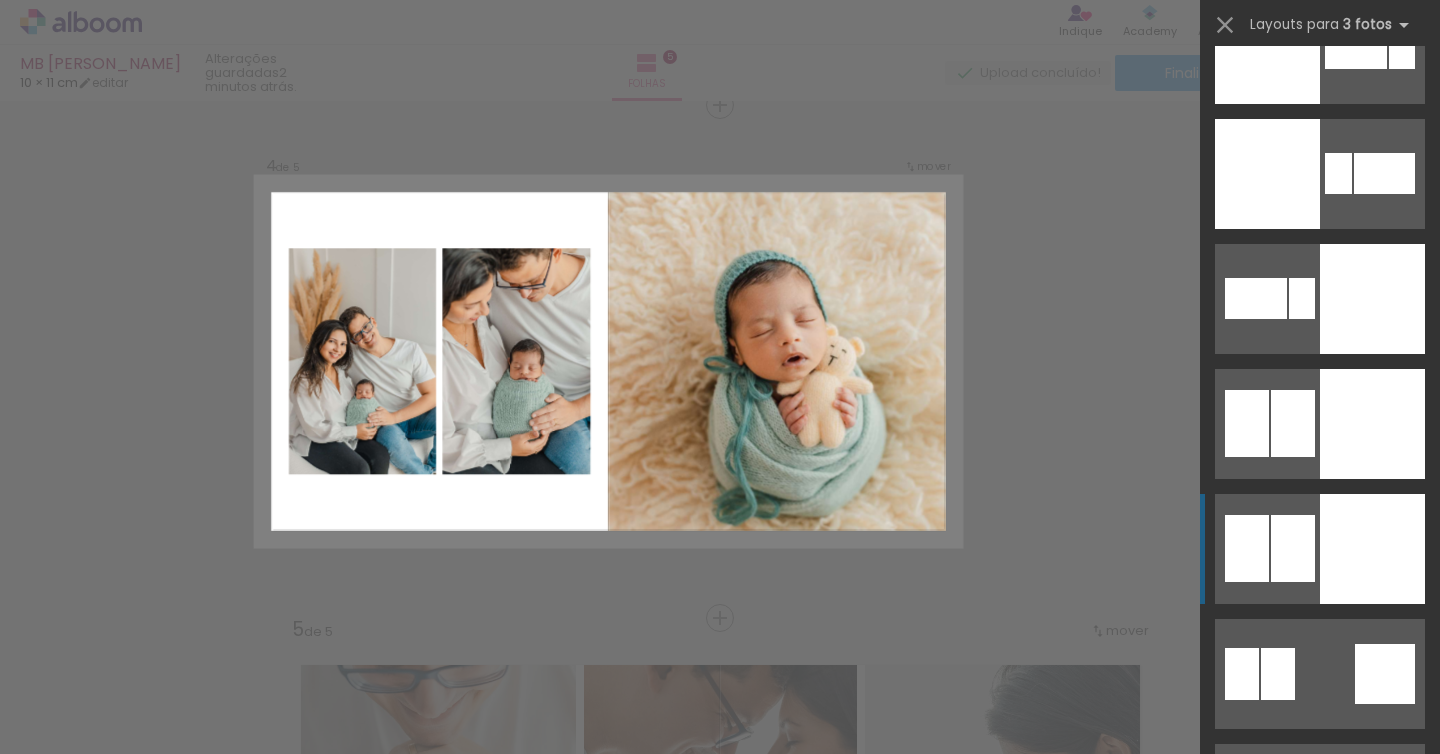 scroll, scrollTop: 5250, scrollLeft: 0, axis: vertical 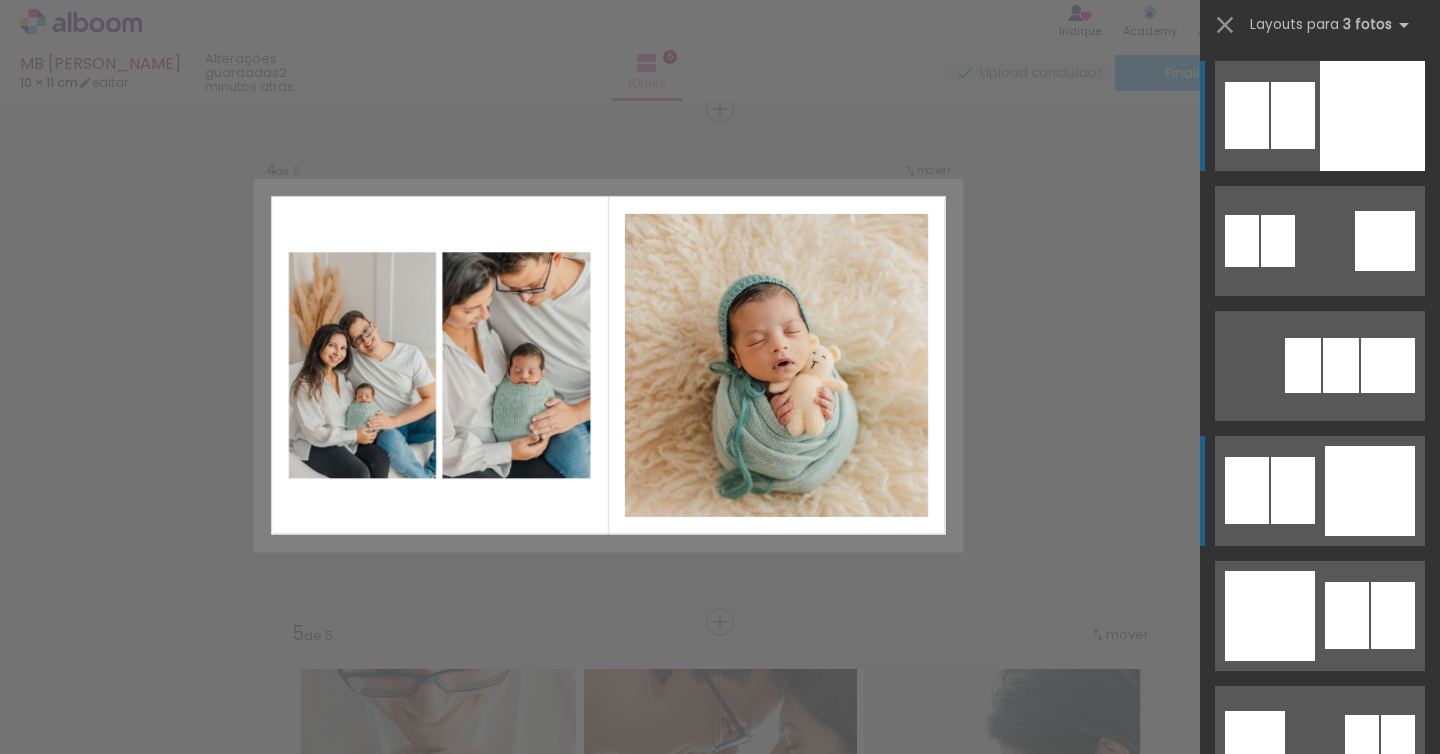 click at bounding box center (1387, -760) 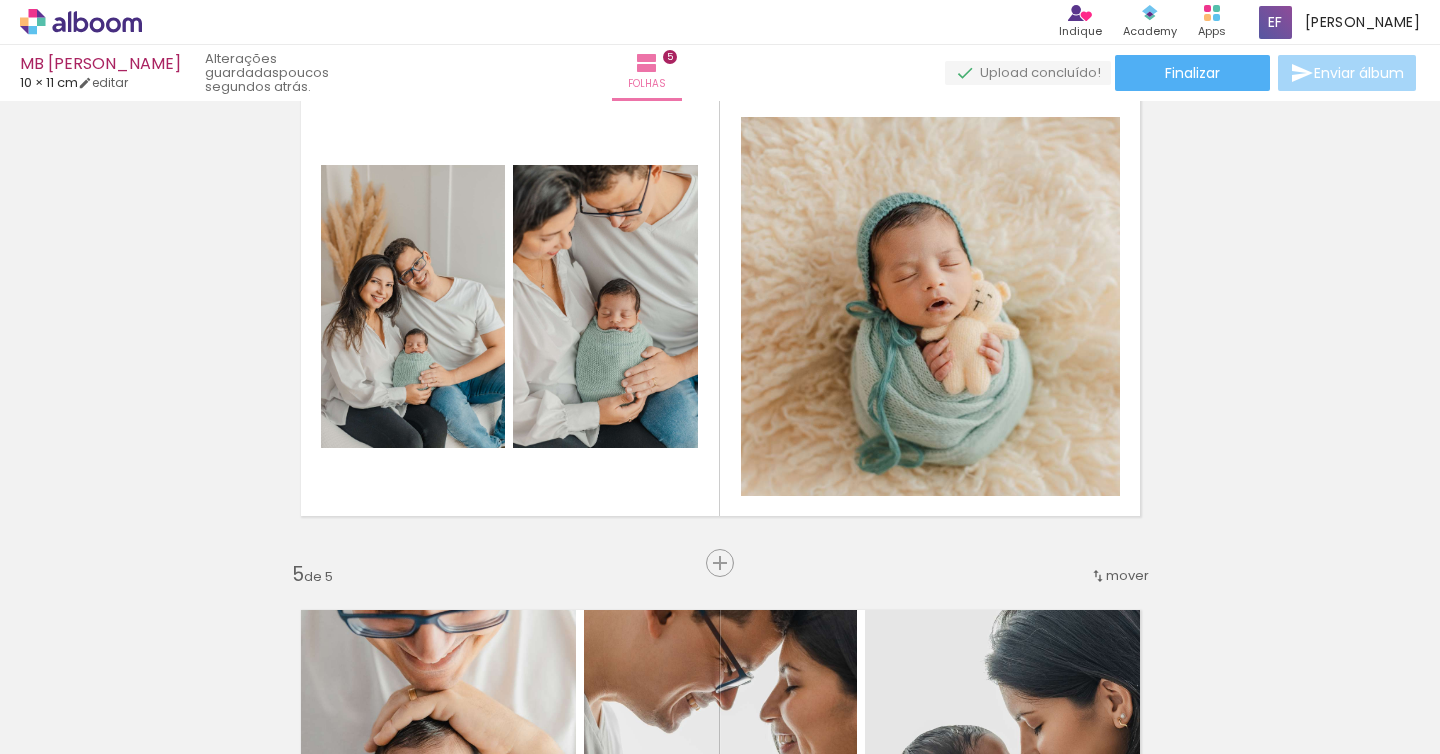 scroll, scrollTop: 1622, scrollLeft: 0, axis: vertical 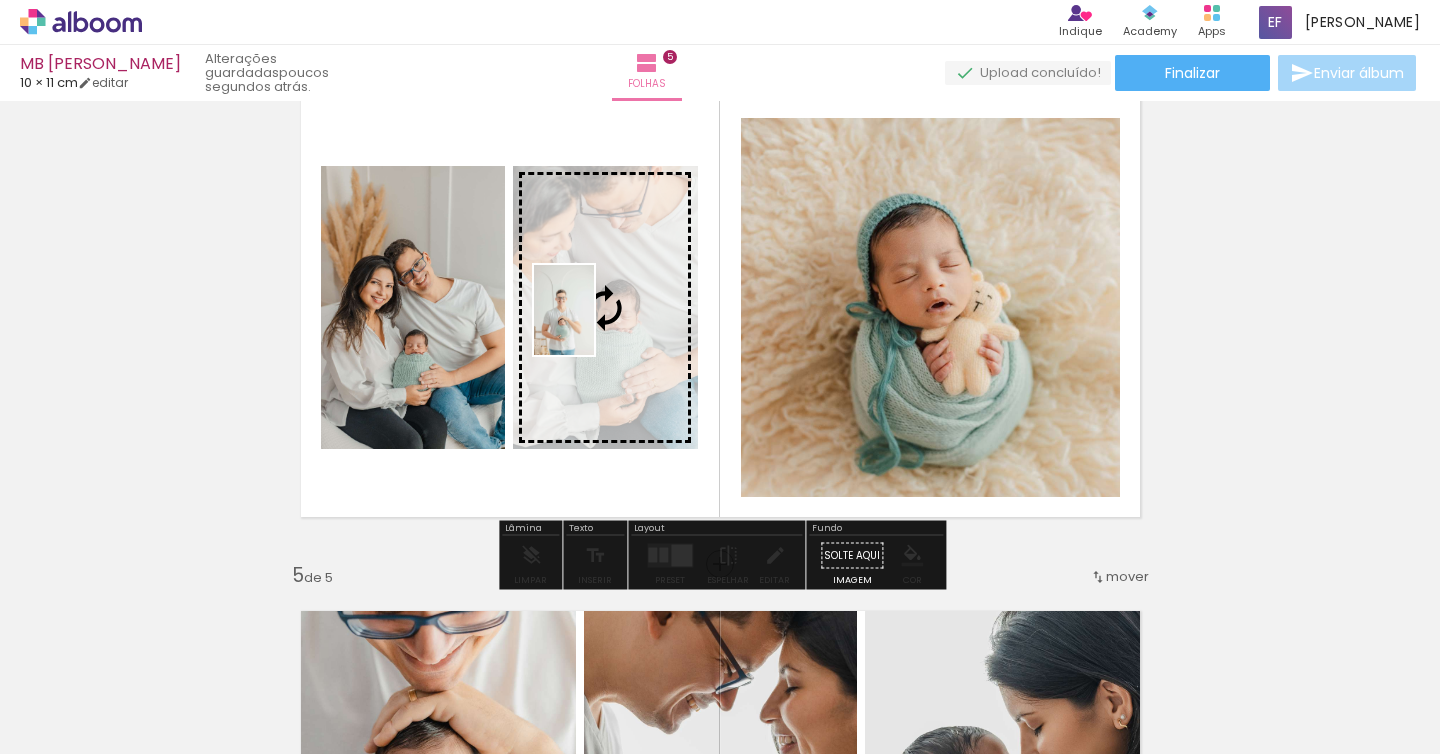 drag, startPoint x: 597, startPoint y: 701, endPoint x: 594, endPoint y: 325, distance: 376.01196 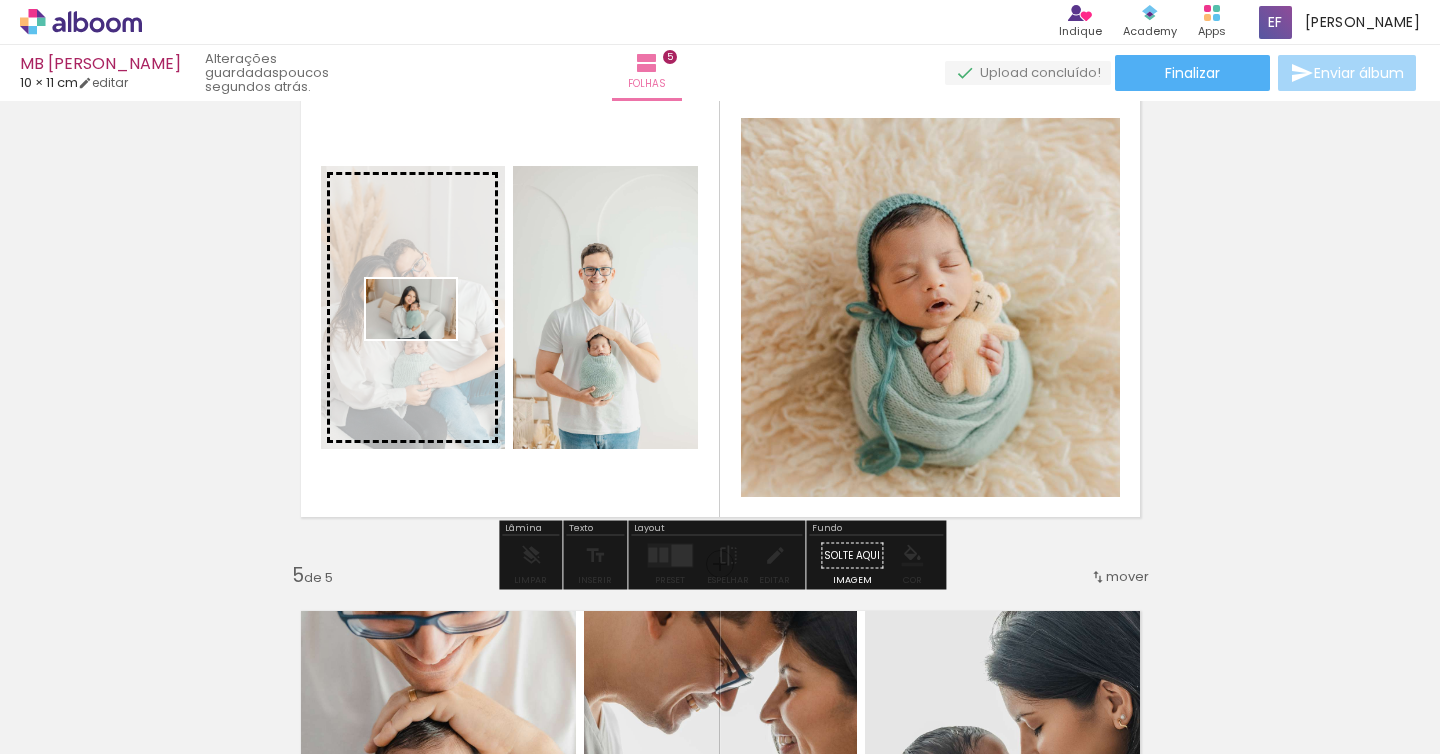 drag, startPoint x: 172, startPoint y: 711, endPoint x: 425, endPoint y: 340, distance: 449.05457 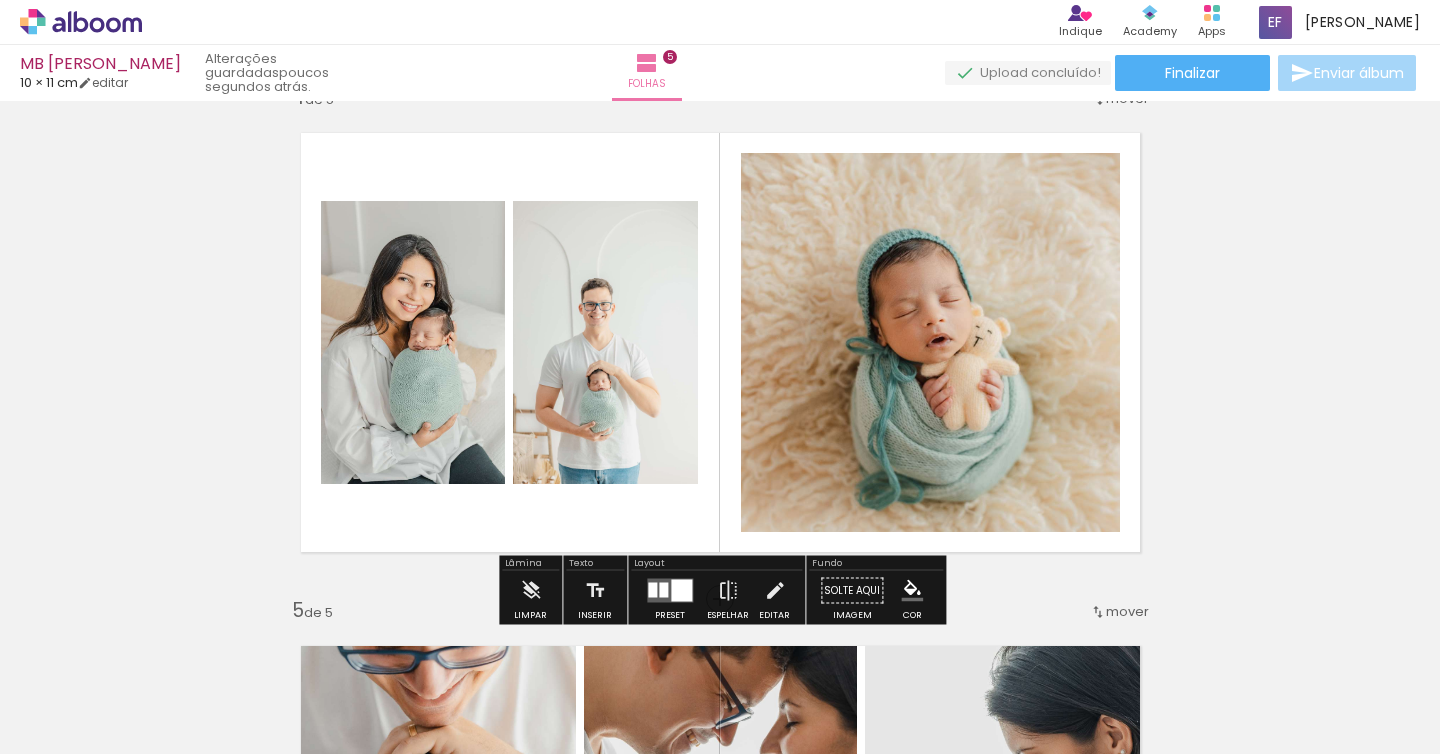 scroll, scrollTop: 1583, scrollLeft: 0, axis: vertical 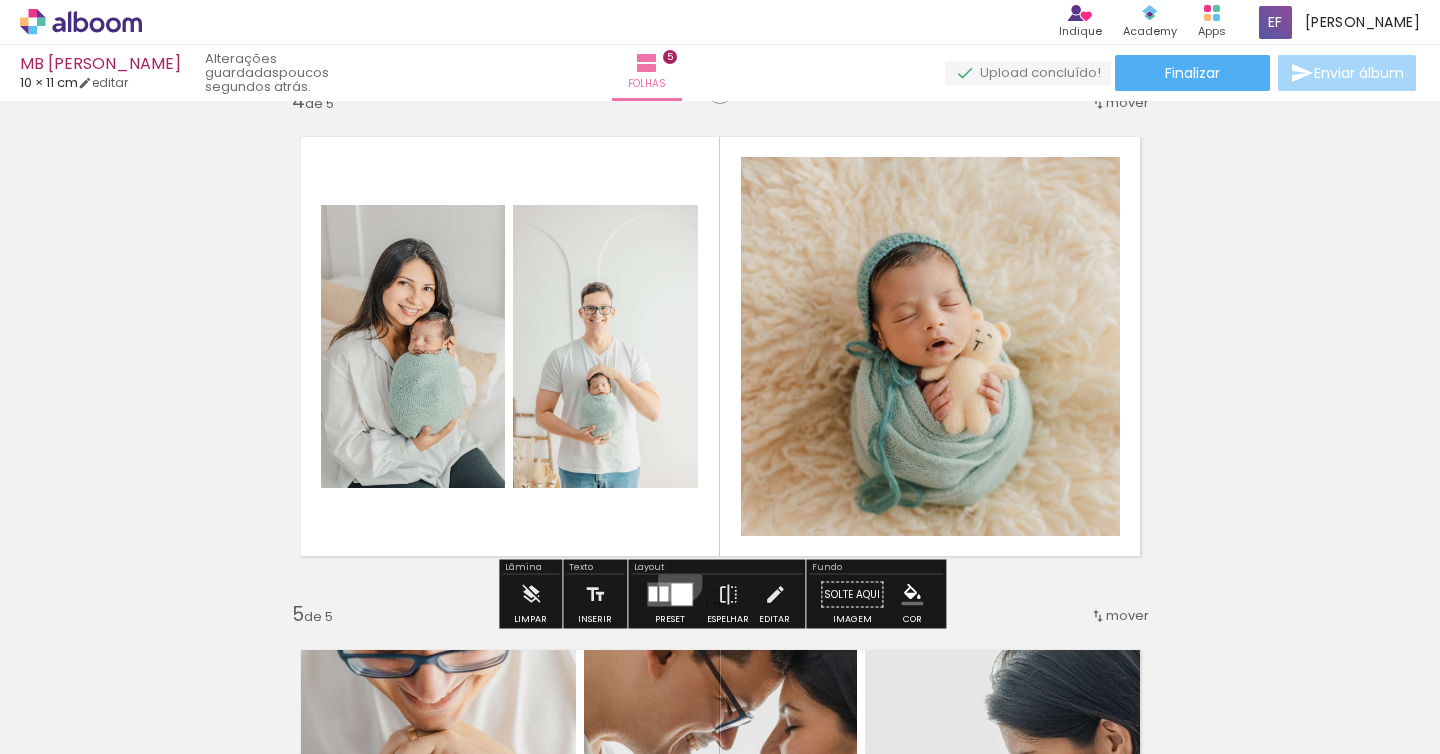 click at bounding box center [670, 595] 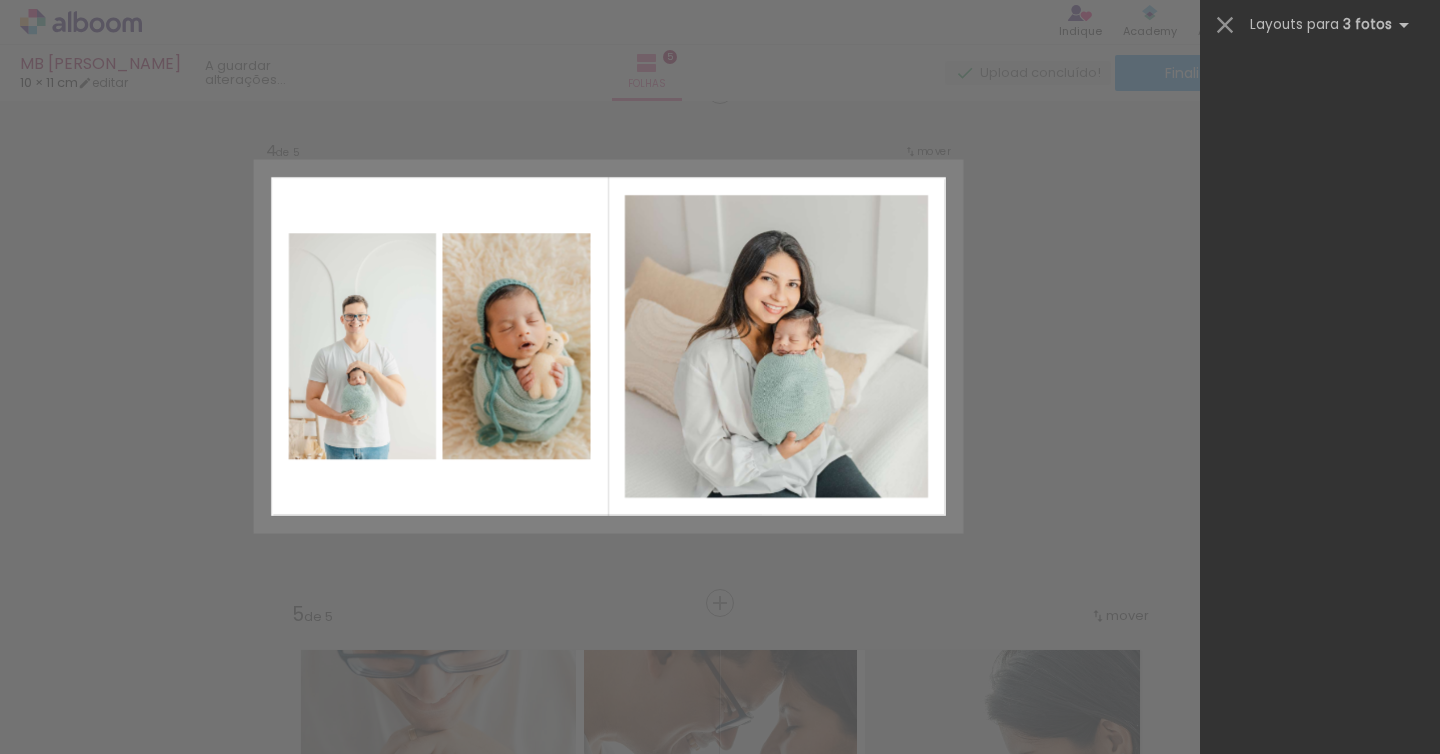 scroll, scrollTop: 19125, scrollLeft: 0, axis: vertical 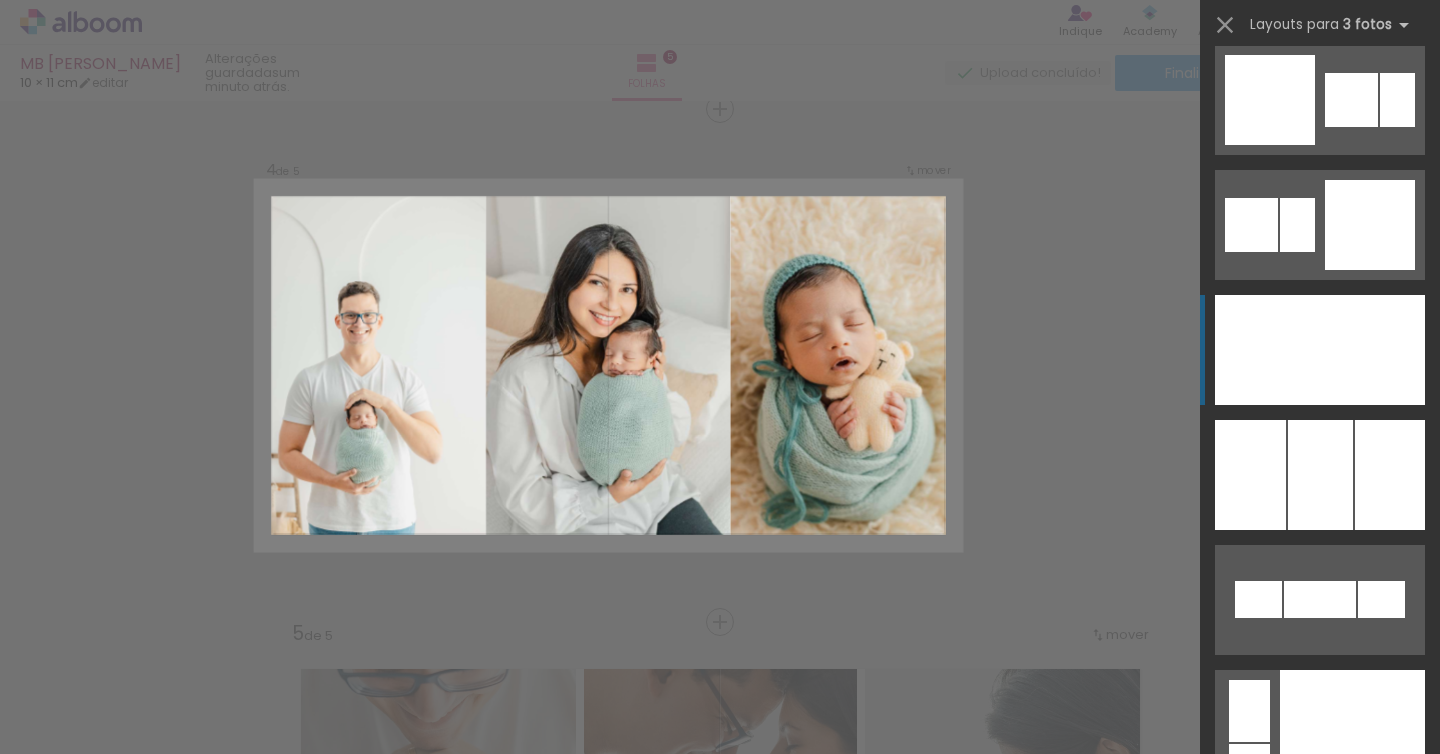 click at bounding box center (1320, 1475) 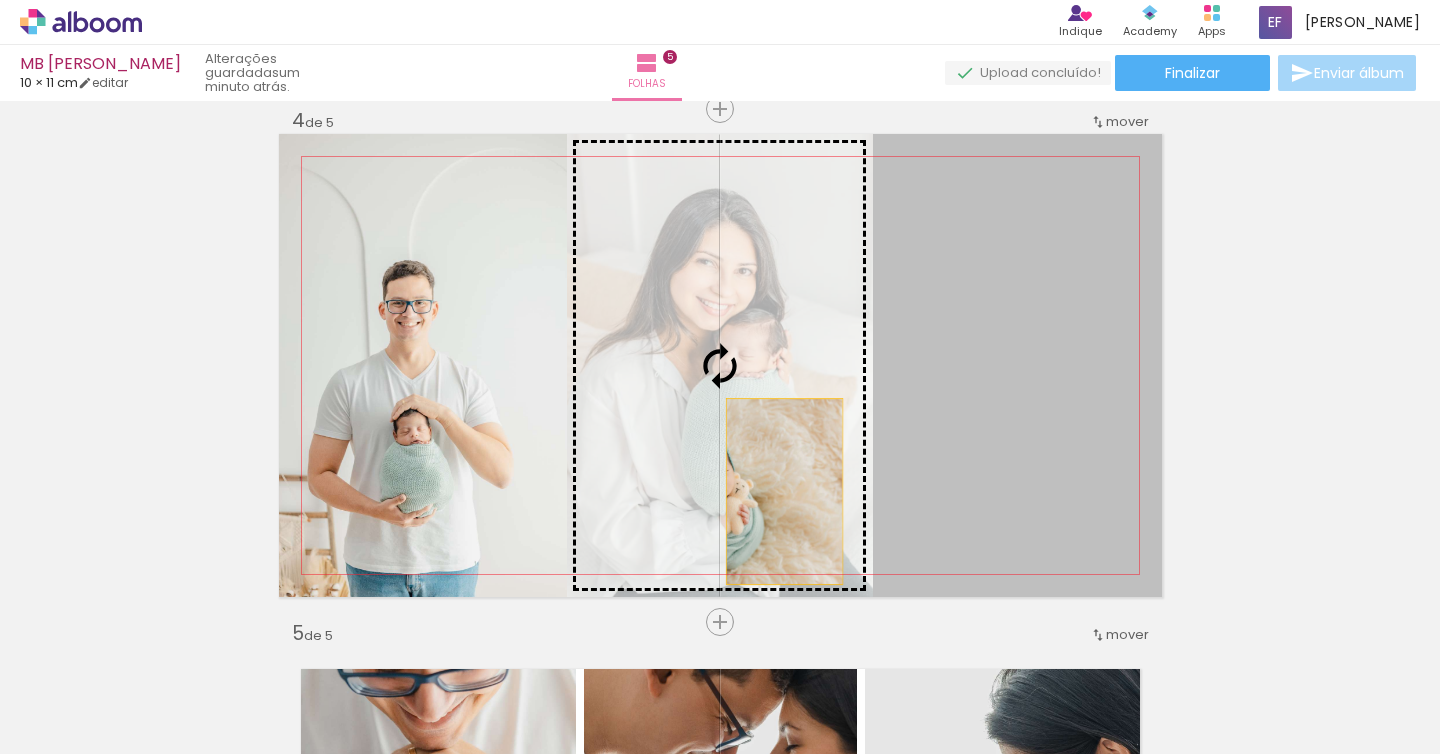 drag, startPoint x: 1029, startPoint y: 504, endPoint x: 785, endPoint y: 490, distance: 244.4013 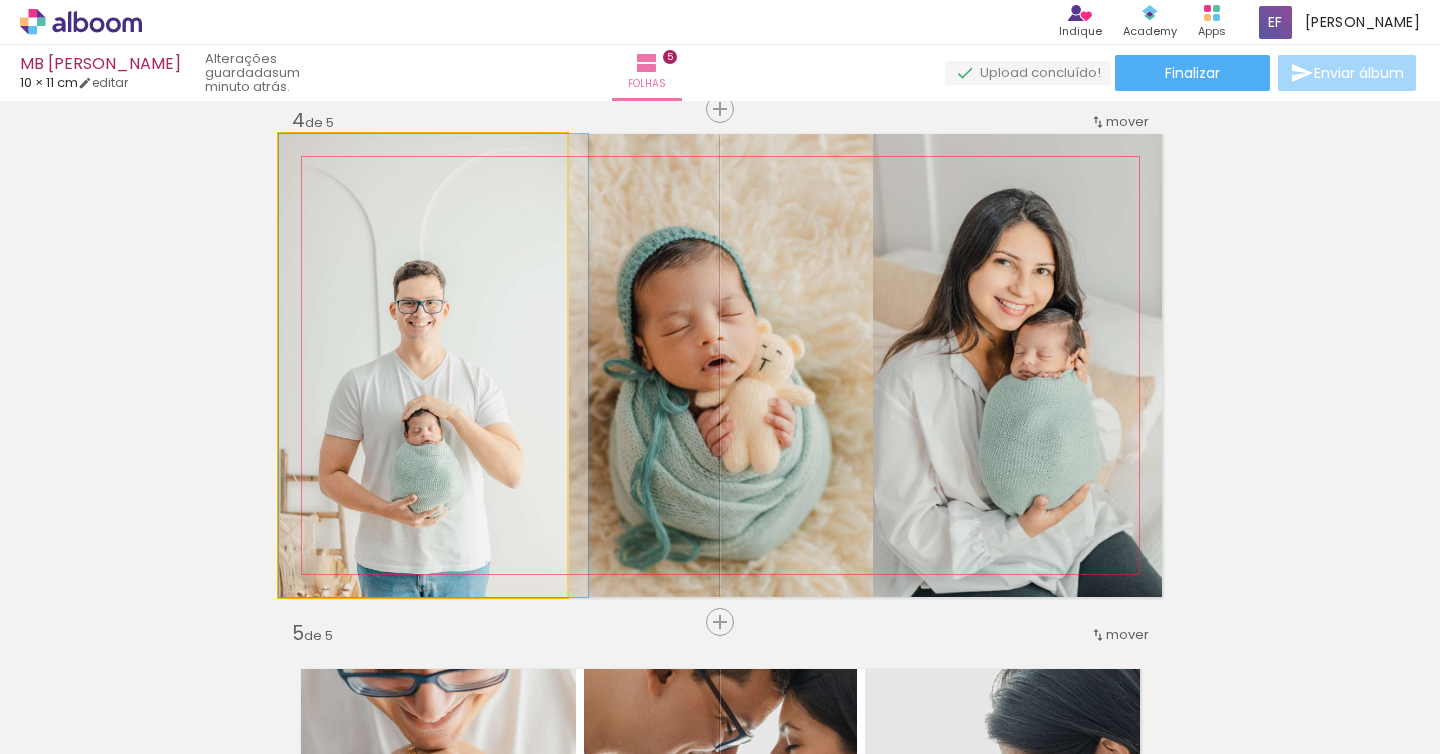 drag, startPoint x: 389, startPoint y: 404, endPoint x: 436, endPoint y: 405, distance: 47.010635 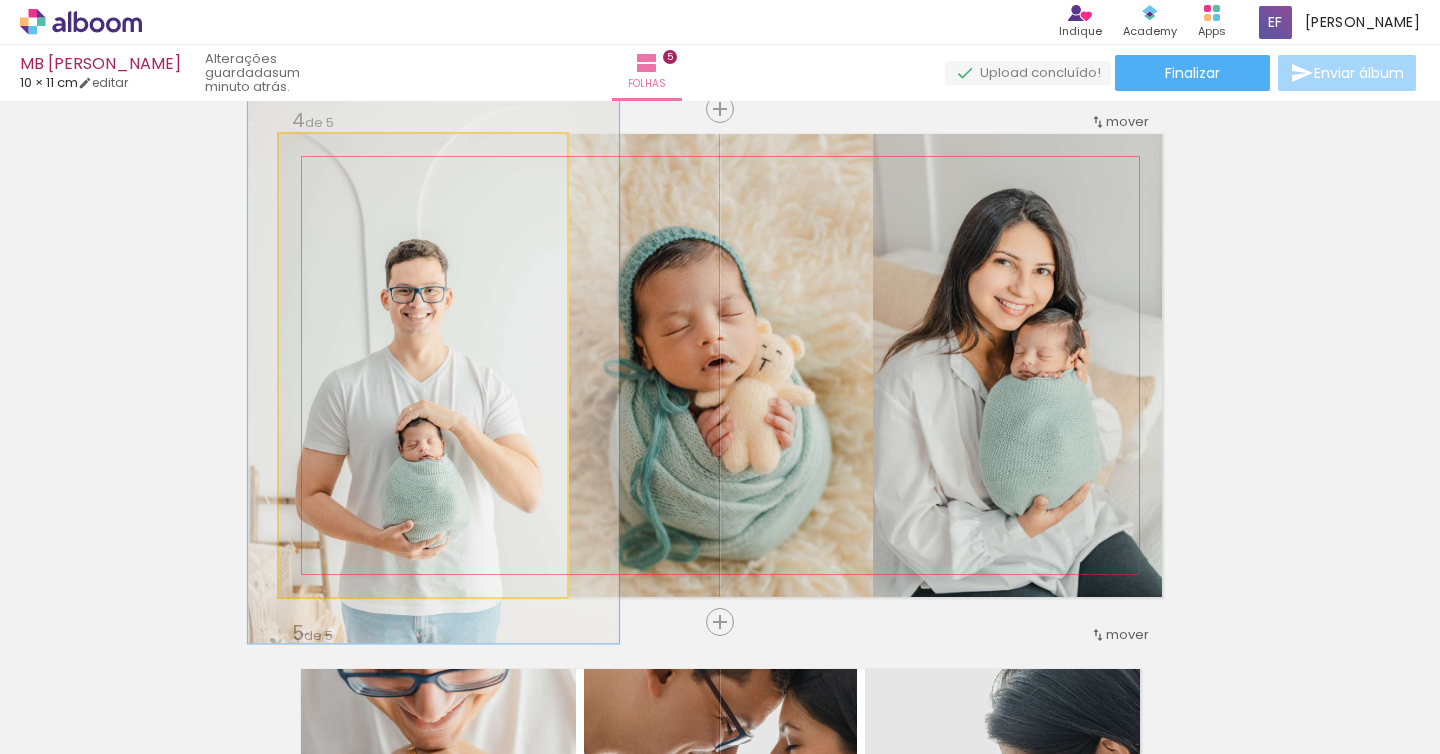 drag, startPoint x: 323, startPoint y: 155, endPoint x: 338, endPoint y: 159, distance: 15.524175 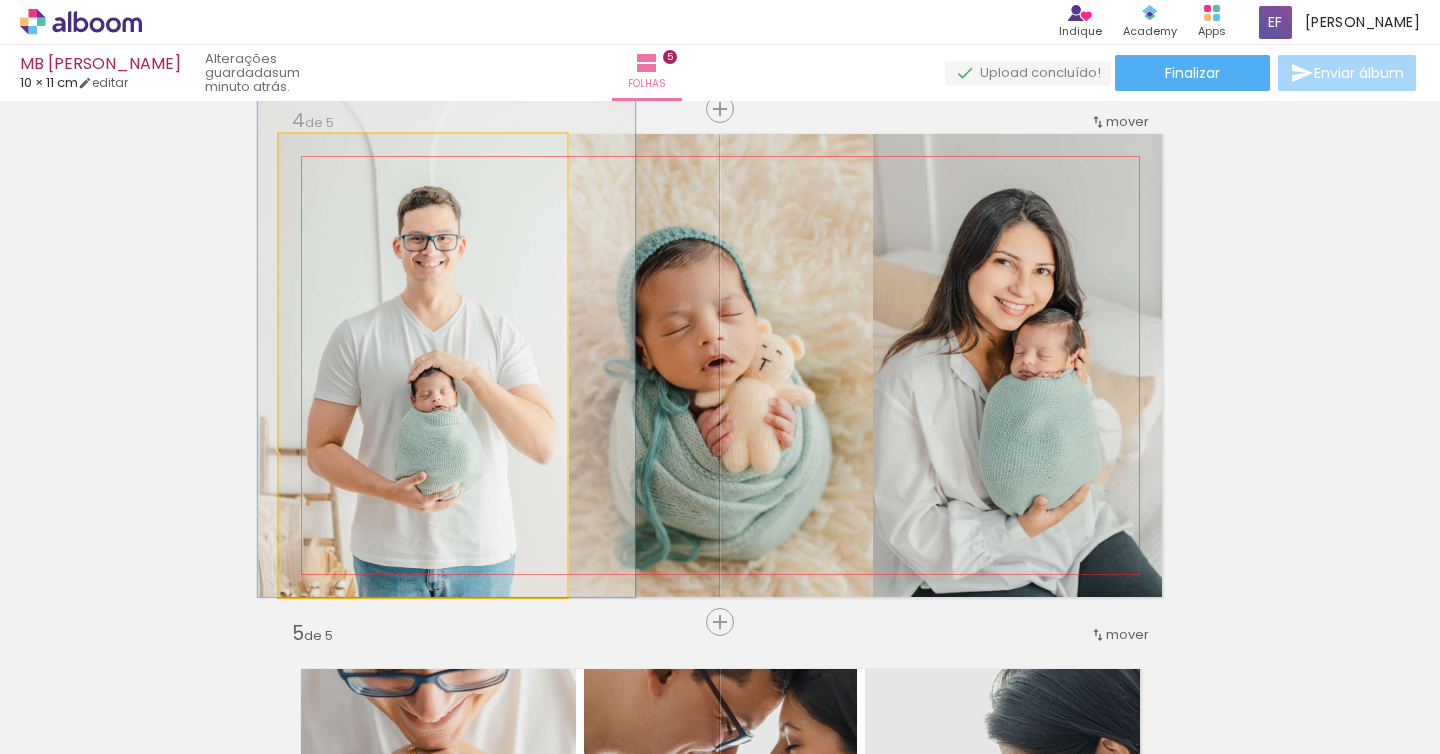 drag, startPoint x: 413, startPoint y: 336, endPoint x: 427, endPoint y: 277, distance: 60.63827 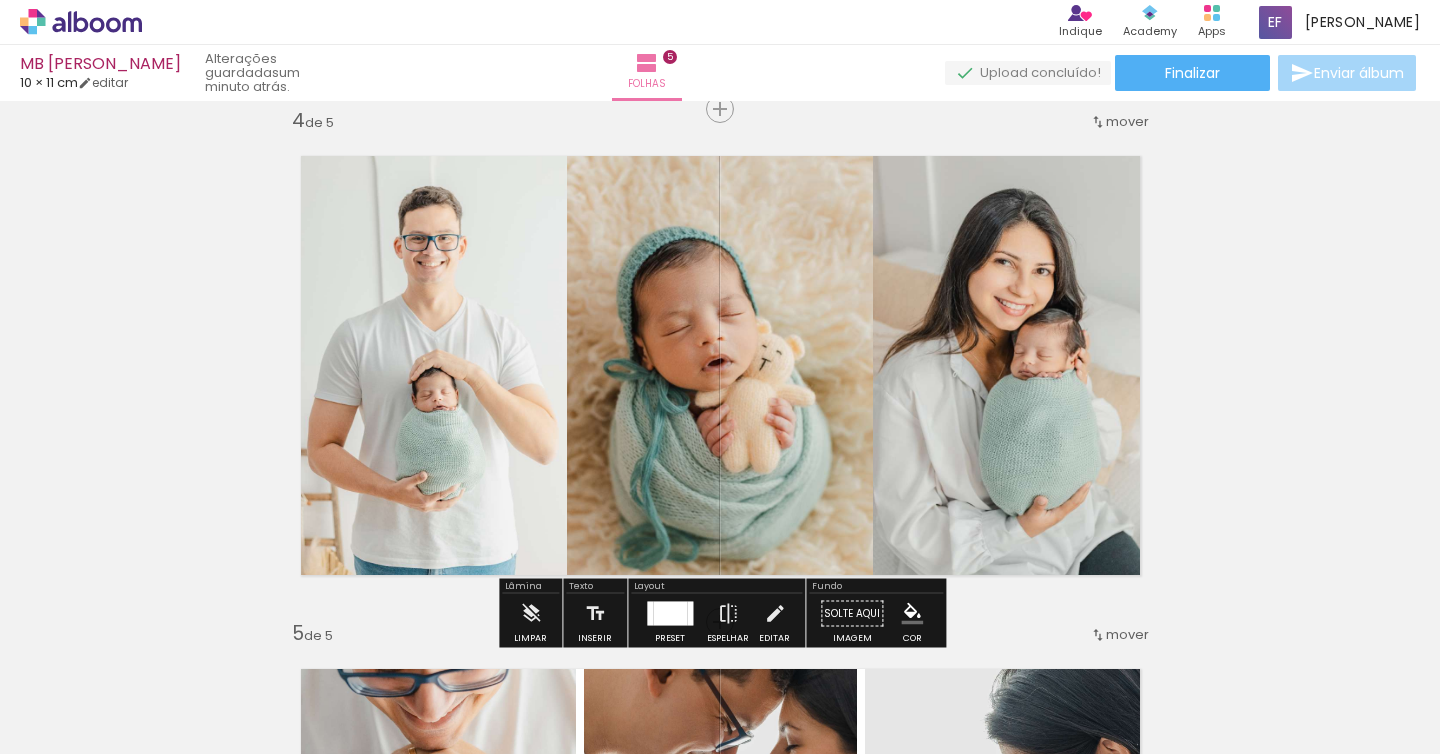 click on "Inserir folha 1  de 5  Inserir folha 2  de 5  Inserir folha 3  de 5  Inserir folha 4  de 5  Inserir folha 5  de 5" at bounding box center [720, 83] 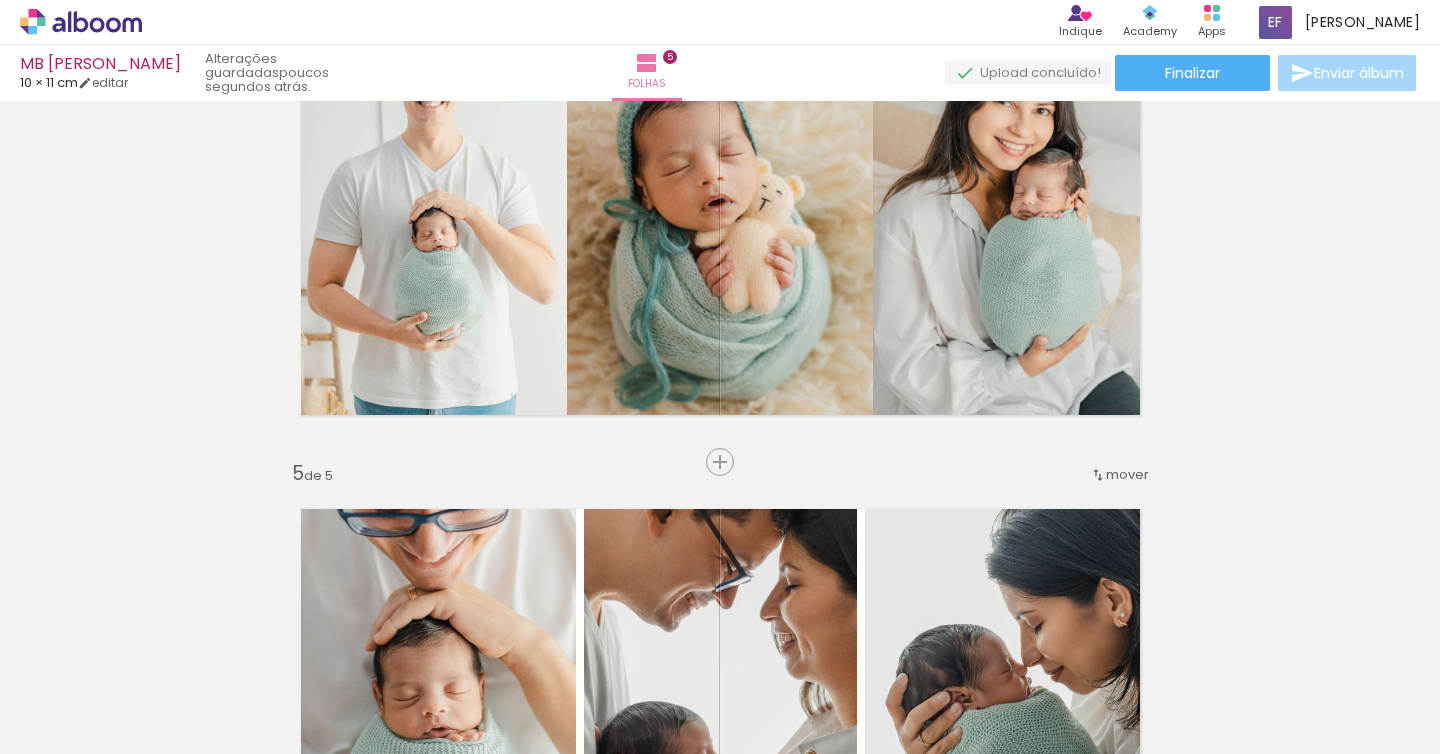 scroll, scrollTop: 1719, scrollLeft: 0, axis: vertical 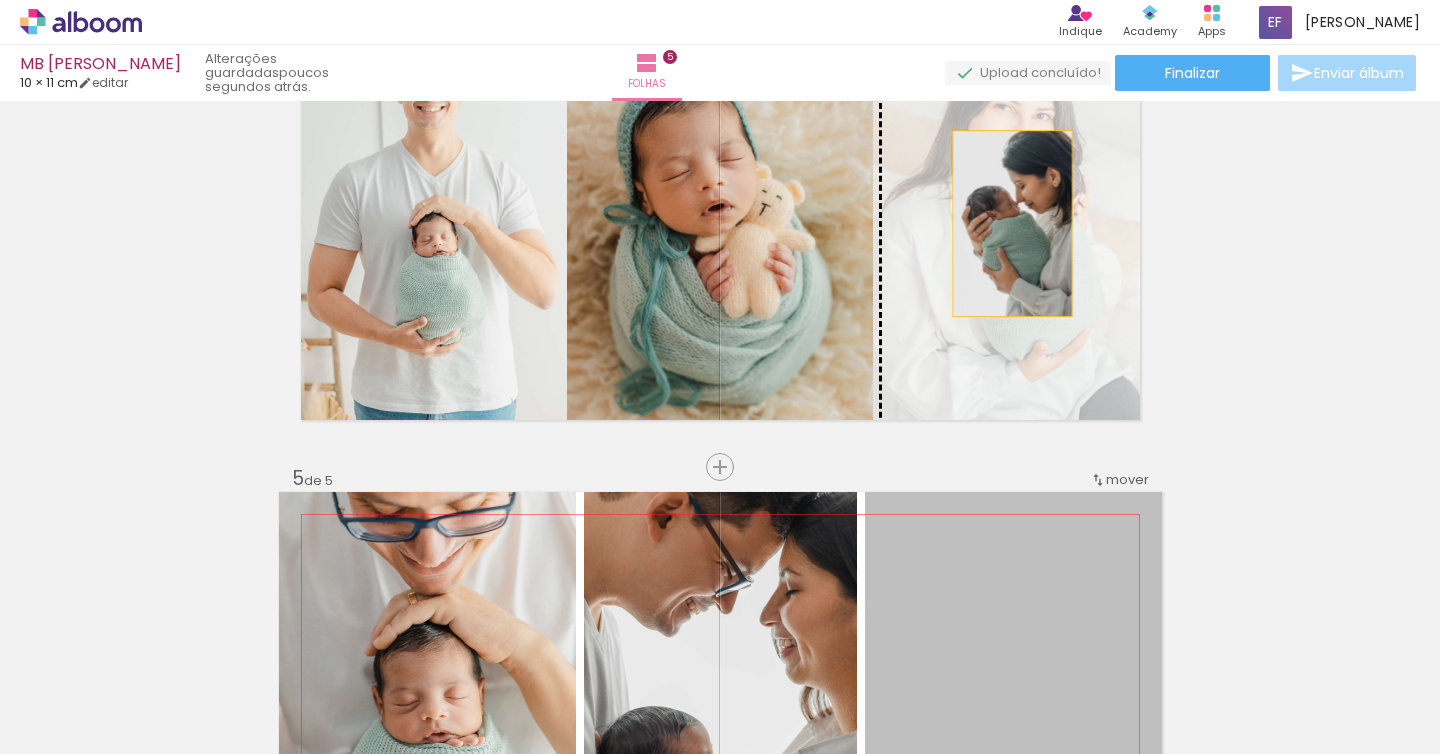 drag, startPoint x: 1077, startPoint y: 551, endPoint x: 1013, endPoint y: 222, distance: 335.1671 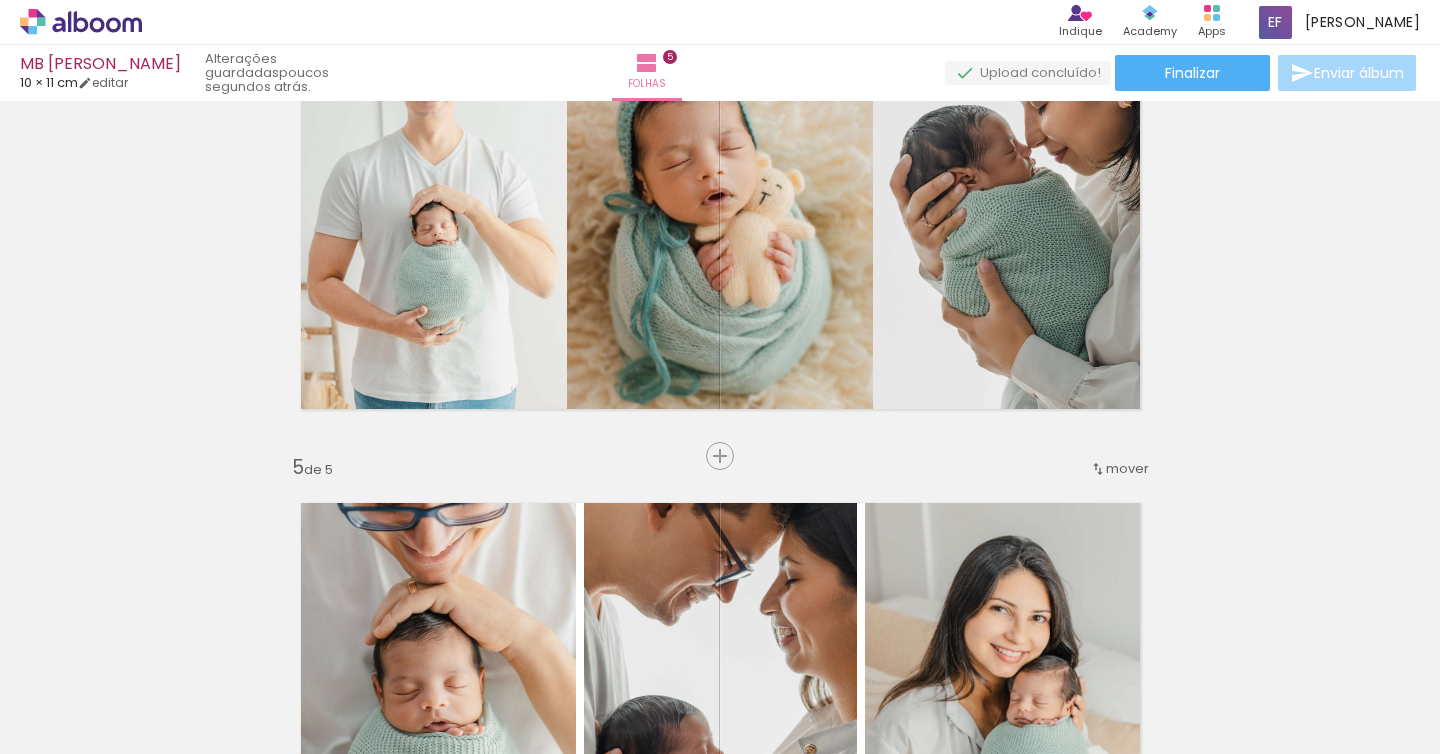 scroll, scrollTop: 1715, scrollLeft: 0, axis: vertical 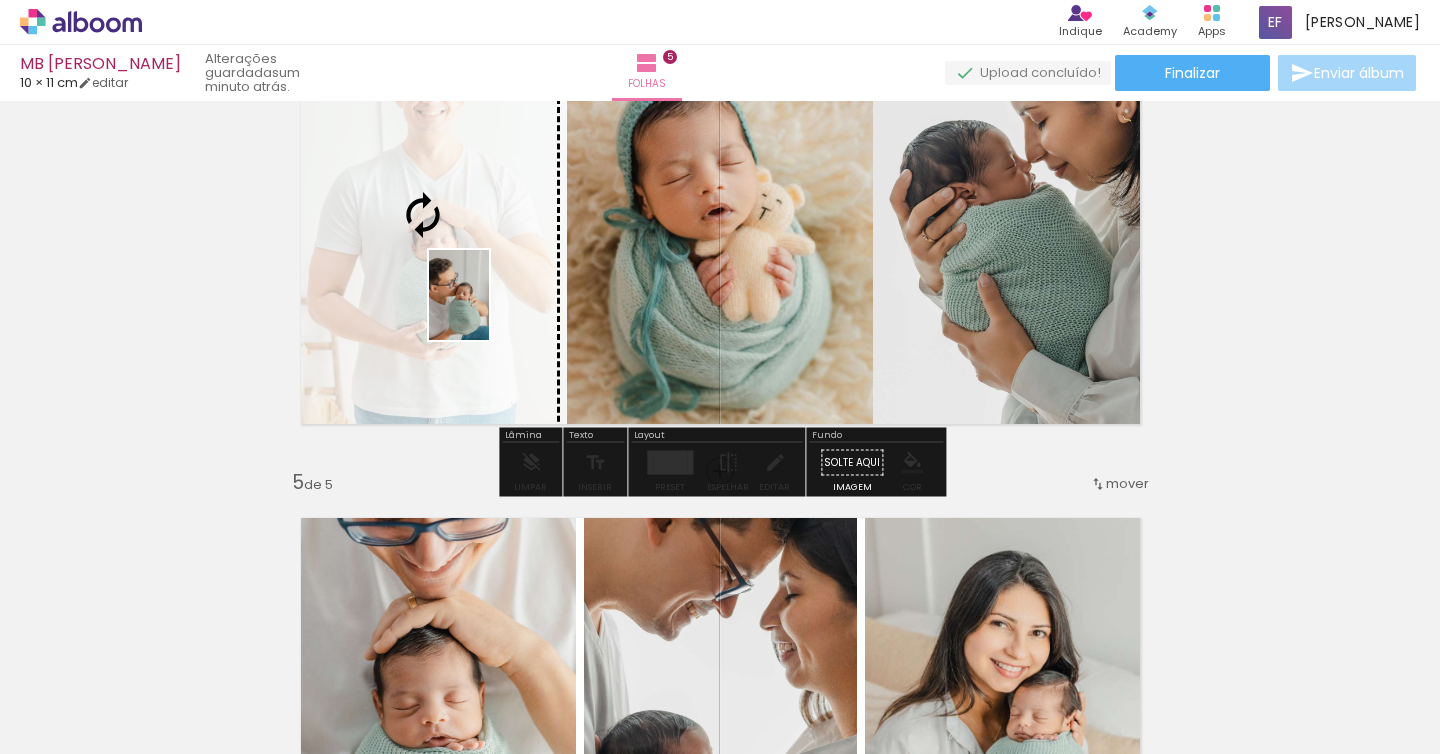 drag, startPoint x: 957, startPoint y: 723, endPoint x: 489, endPoint y: 310, distance: 624.1738 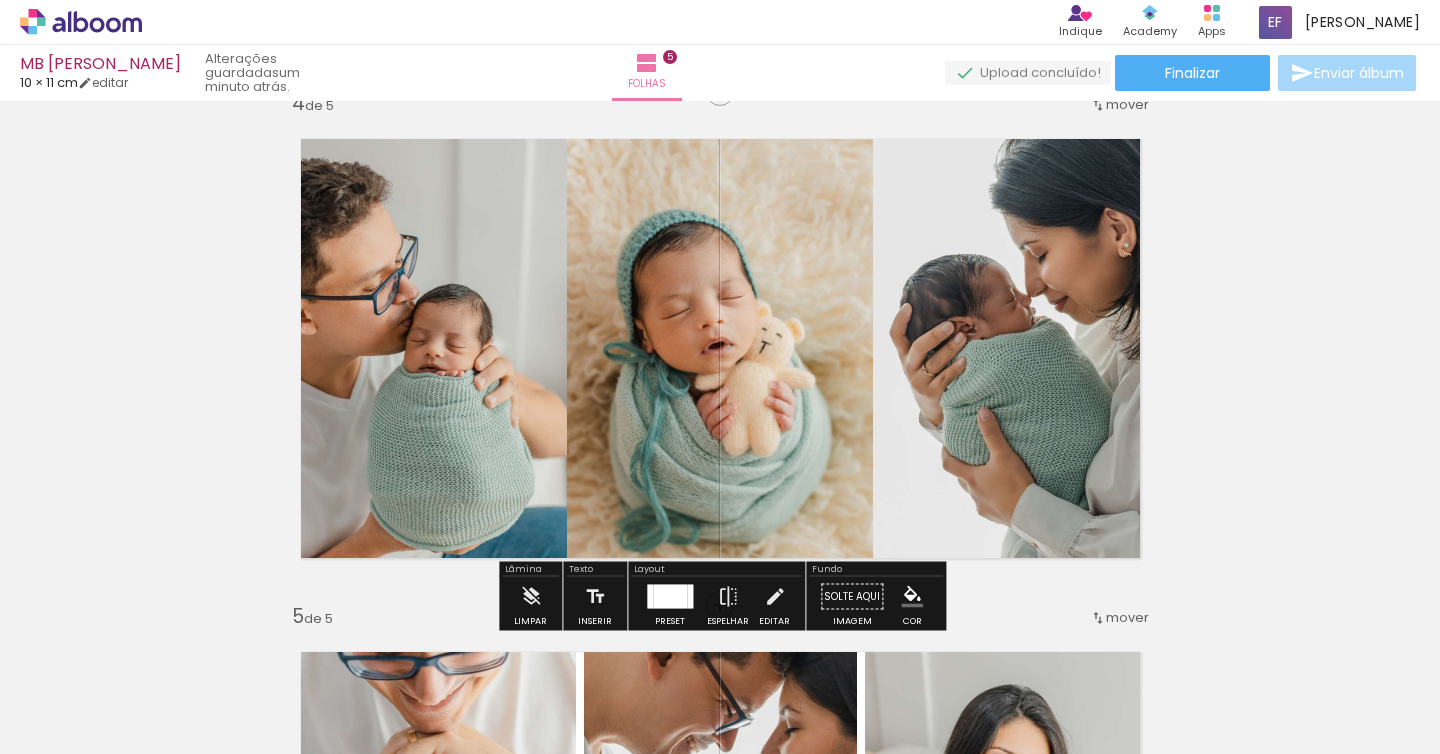 scroll, scrollTop: 1579, scrollLeft: 0, axis: vertical 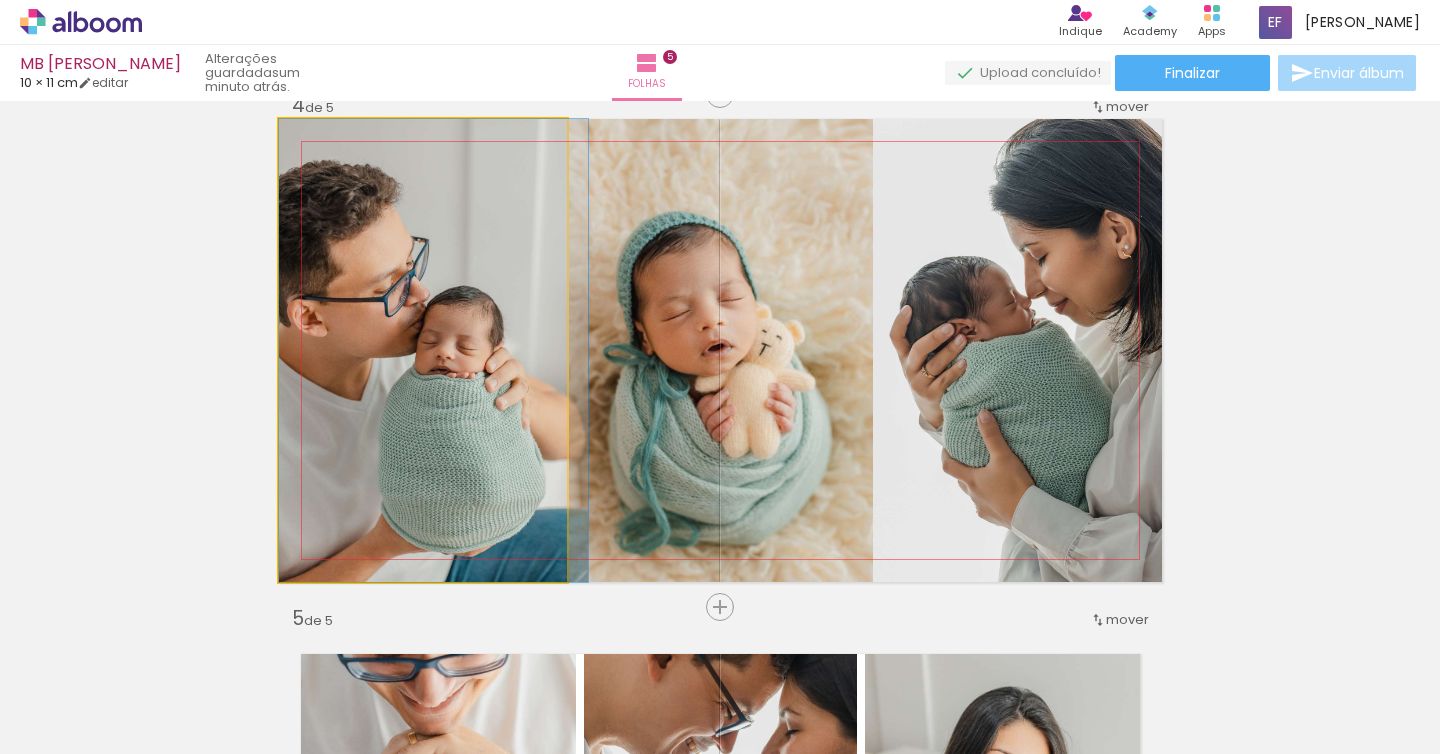 drag, startPoint x: 436, startPoint y: 299, endPoint x: 473, endPoint y: 276, distance: 43.56604 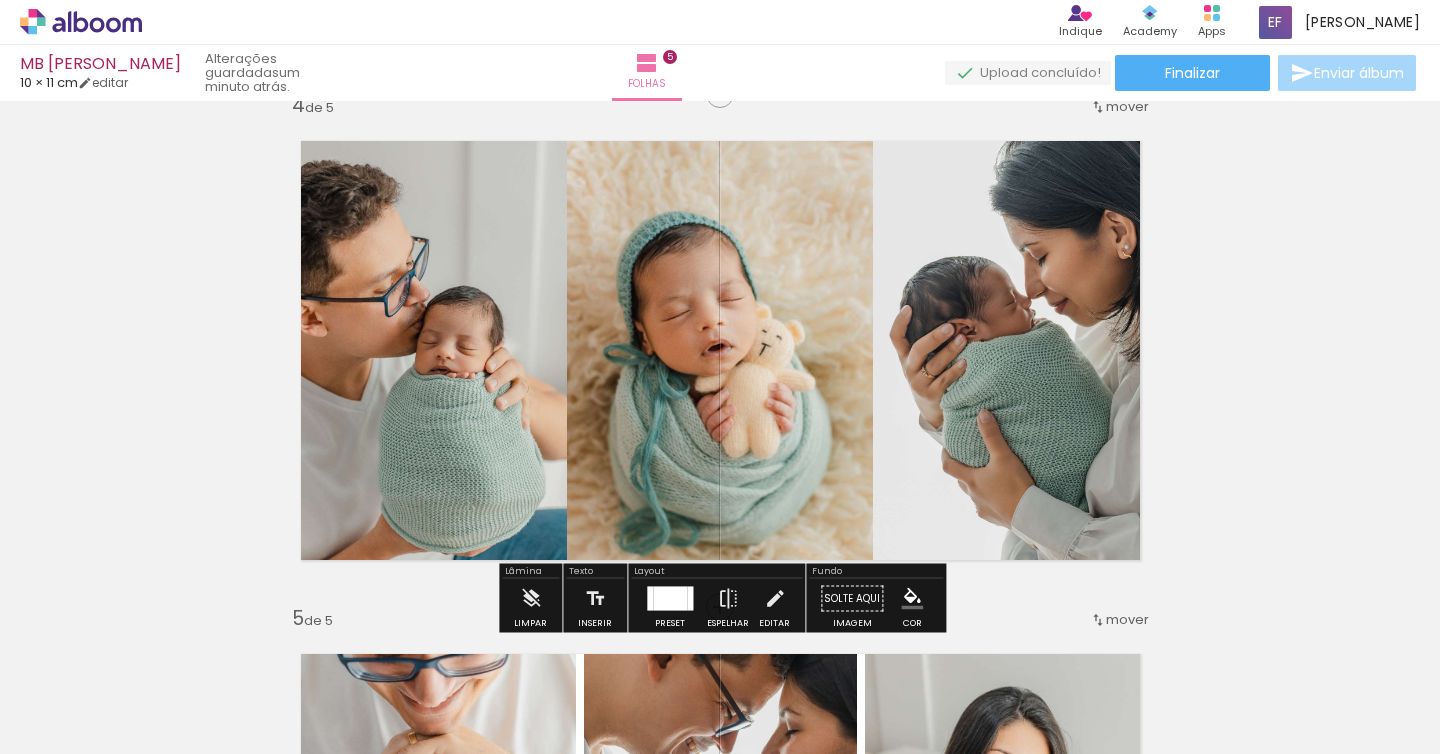 click on "Inserir folha 1  de 5  Inserir folha 2  de 5  Inserir folha 3  de 5  Inserir folha 4  de 5  Inserir folha 5  de 5" at bounding box center [720, 68] 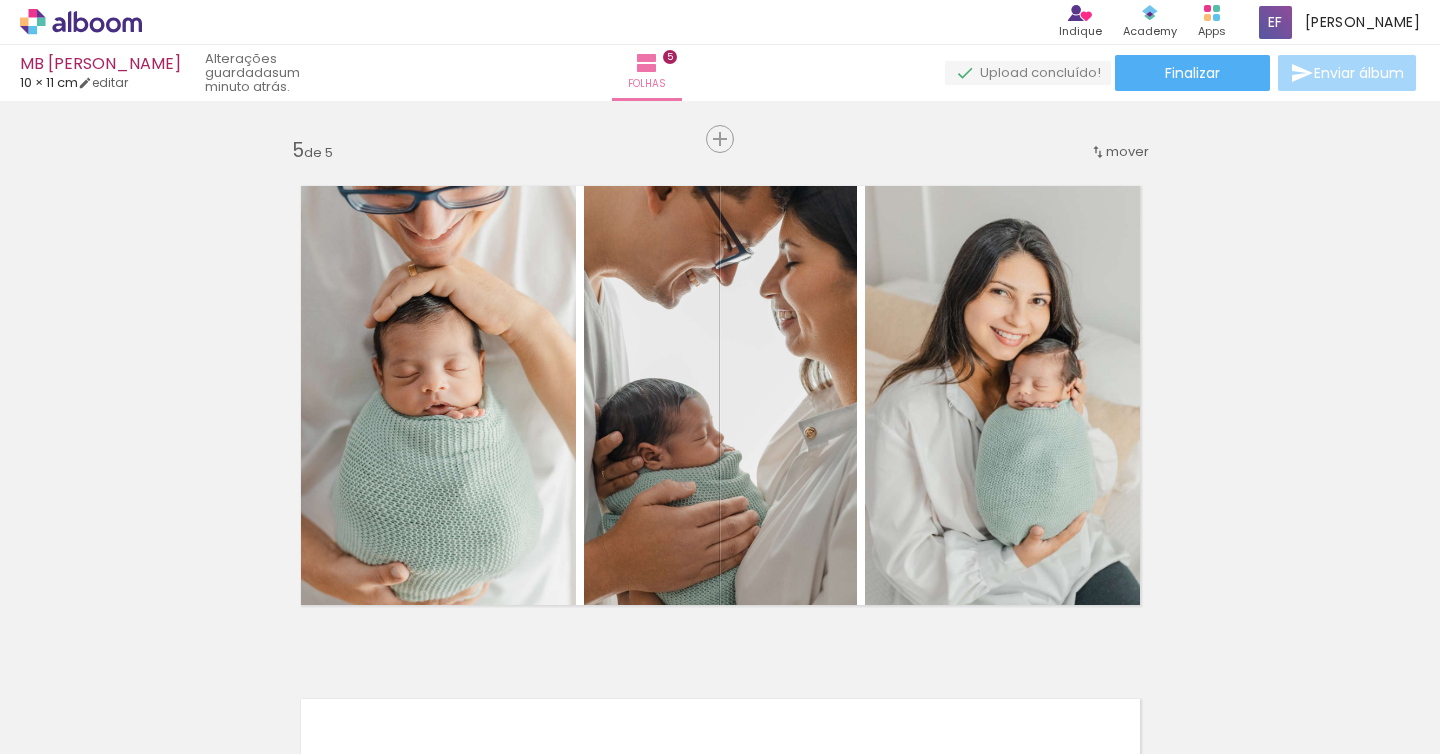 scroll, scrollTop: 2055, scrollLeft: 0, axis: vertical 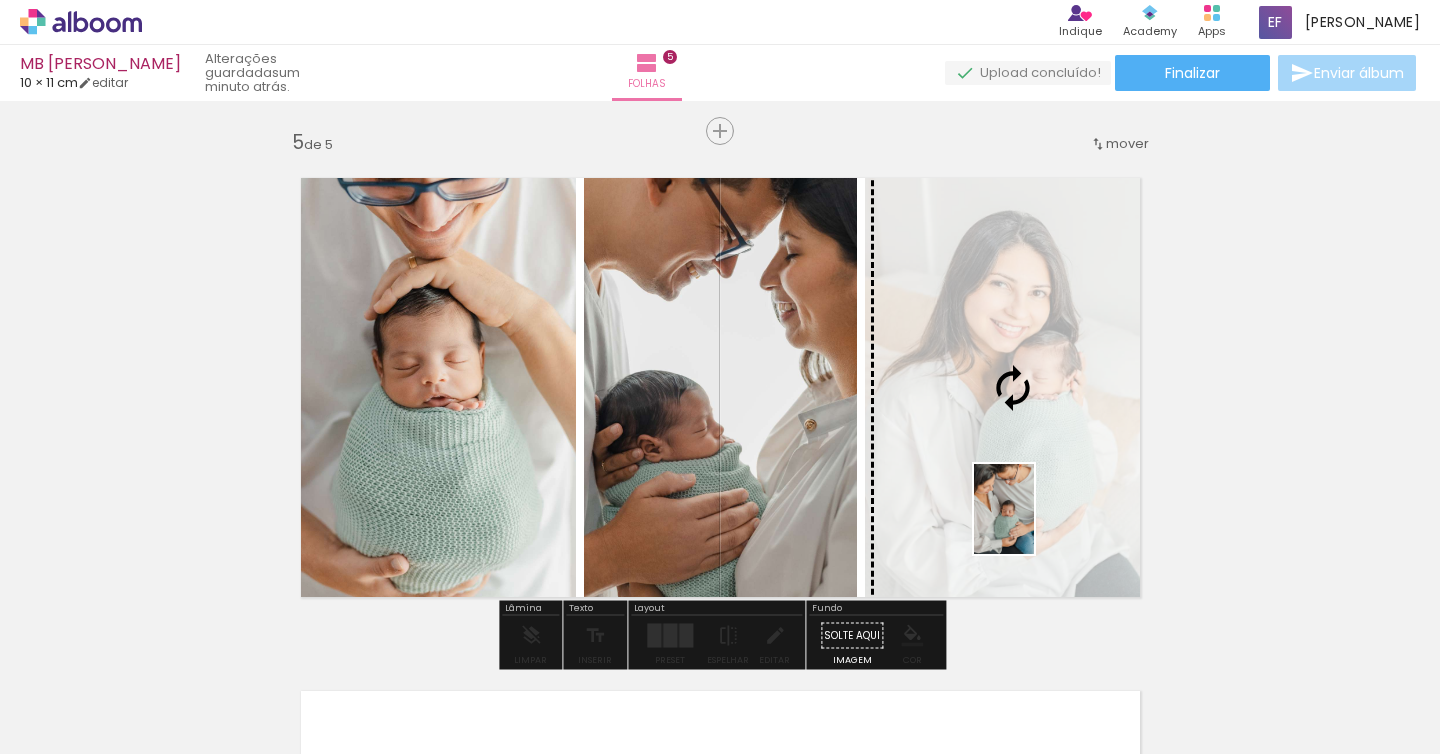 drag, startPoint x: 1166, startPoint y: 719, endPoint x: 1035, endPoint y: 524, distance: 234.917 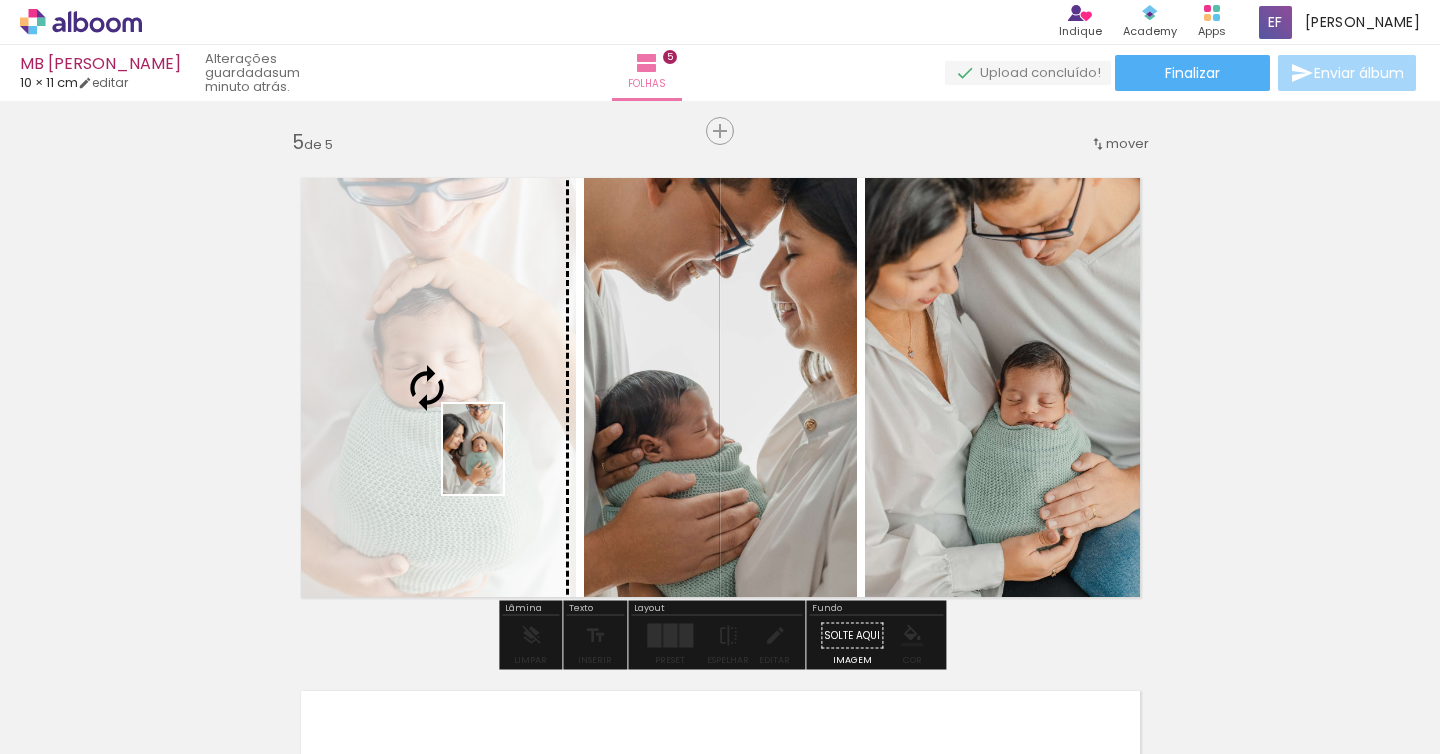 drag, startPoint x: 721, startPoint y: 709, endPoint x: 503, endPoint y: 464, distance: 327.94666 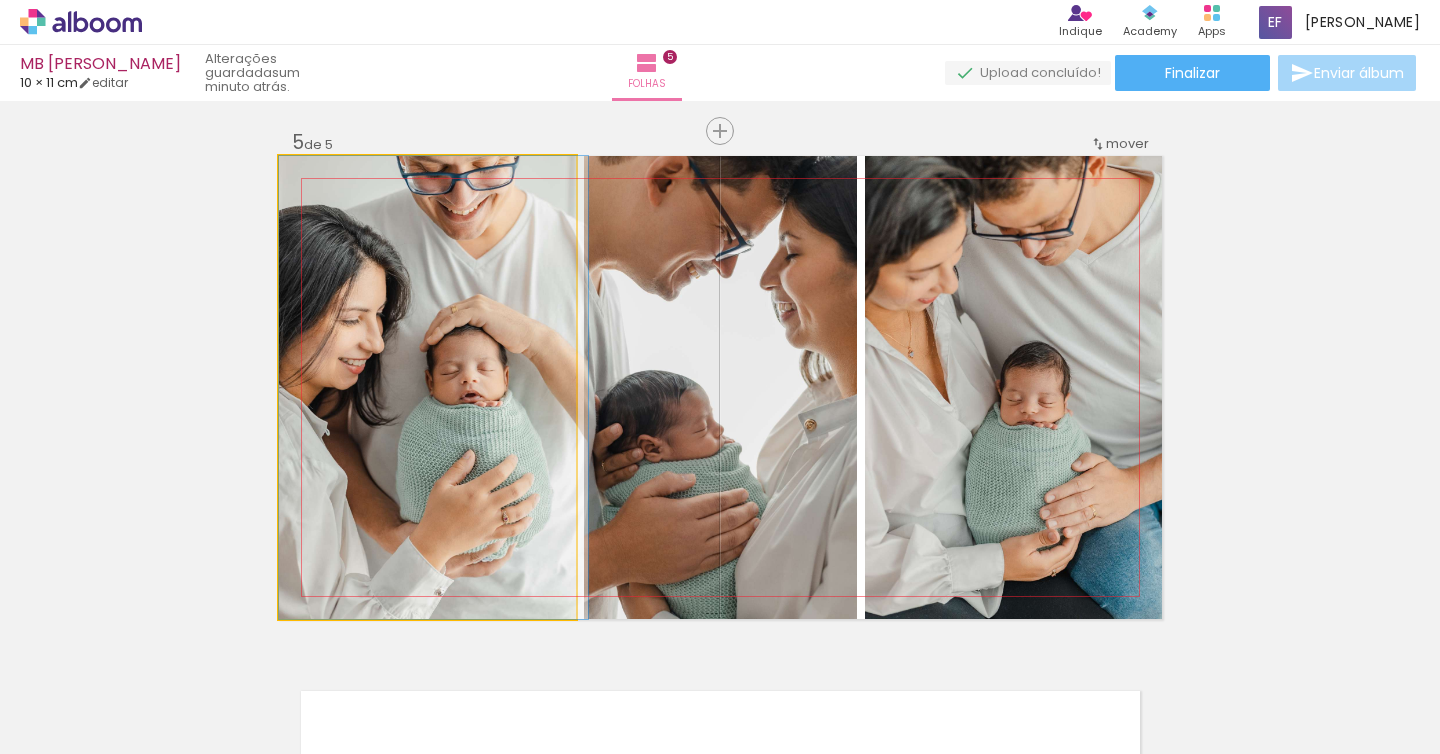 drag, startPoint x: 511, startPoint y: 366, endPoint x: 521, endPoint y: 414, distance: 49.0306 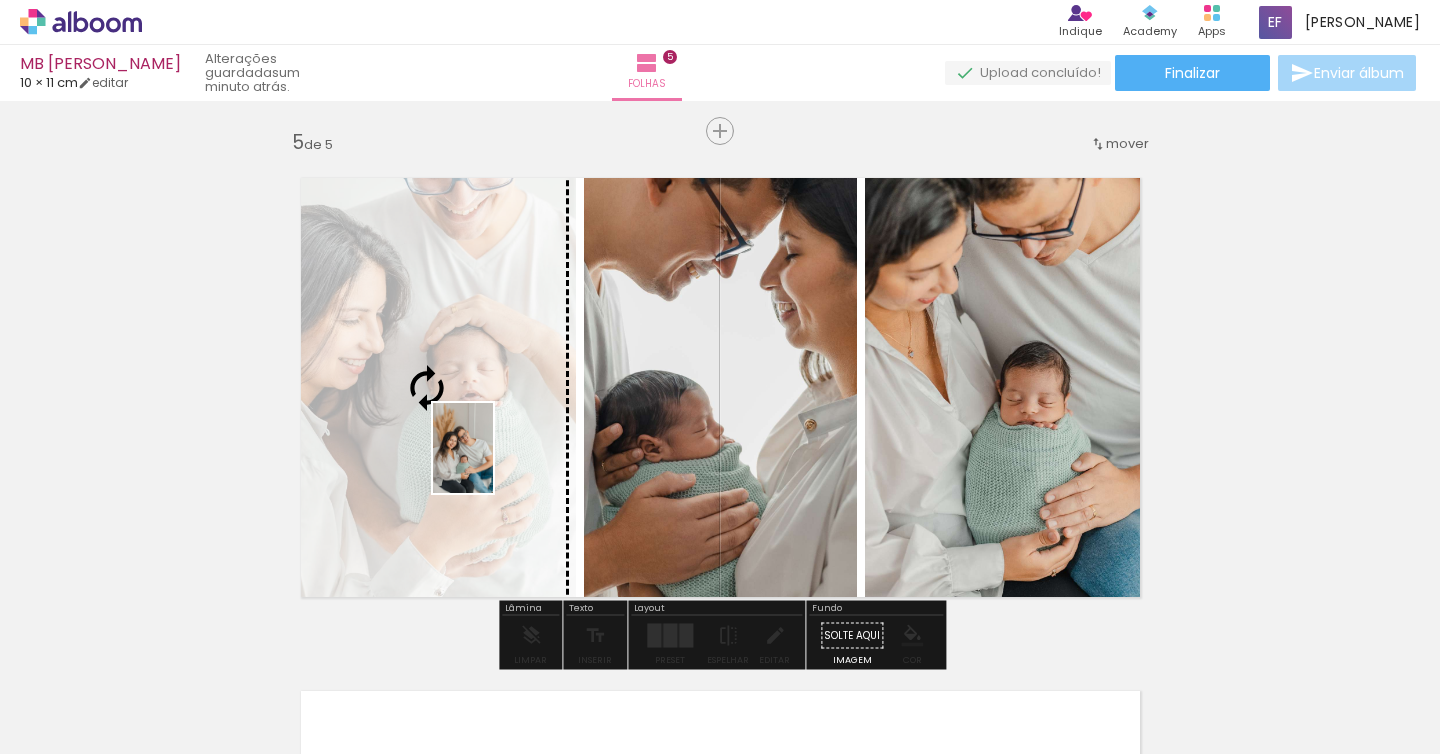 drag, startPoint x: 1052, startPoint y: 680, endPoint x: 493, endPoint y: 464, distance: 599.2804 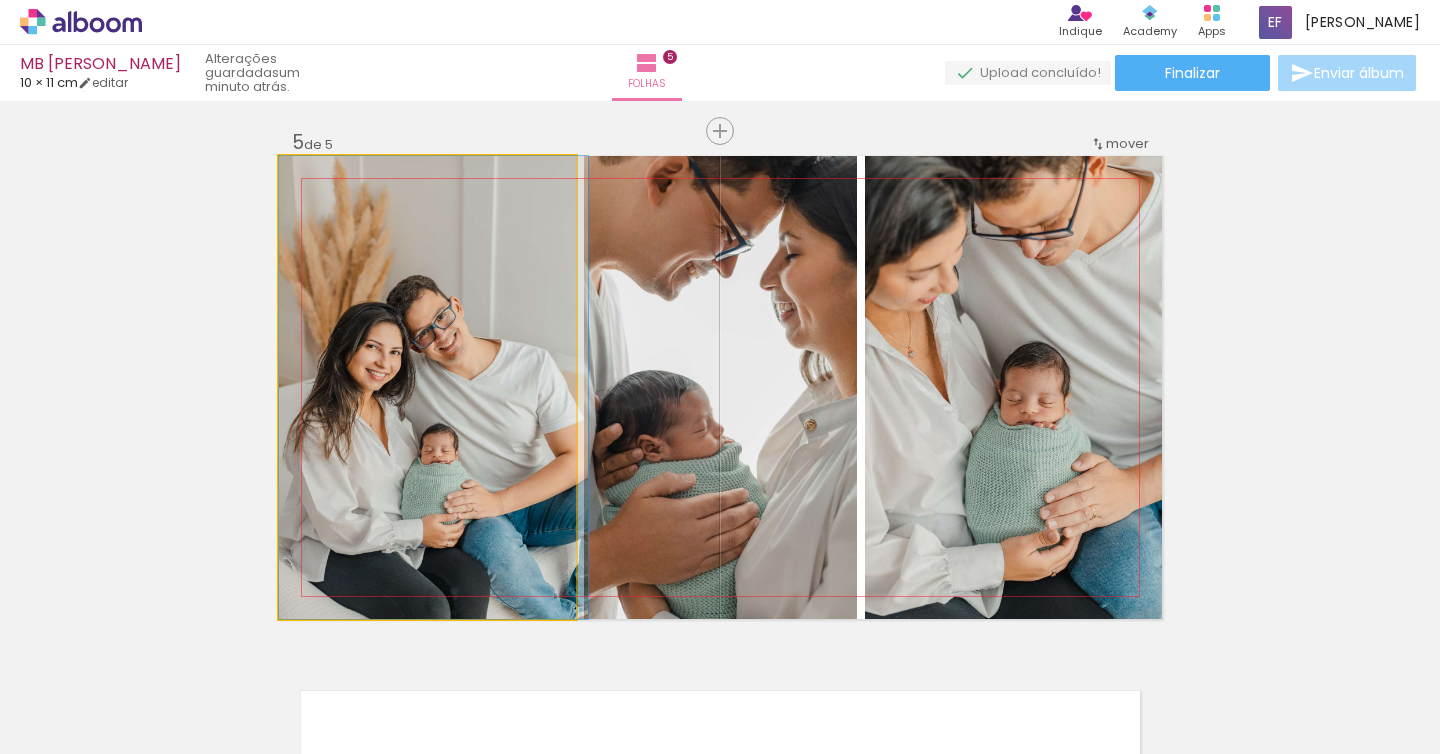drag, startPoint x: 516, startPoint y: 389, endPoint x: 538, endPoint y: 383, distance: 22.803509 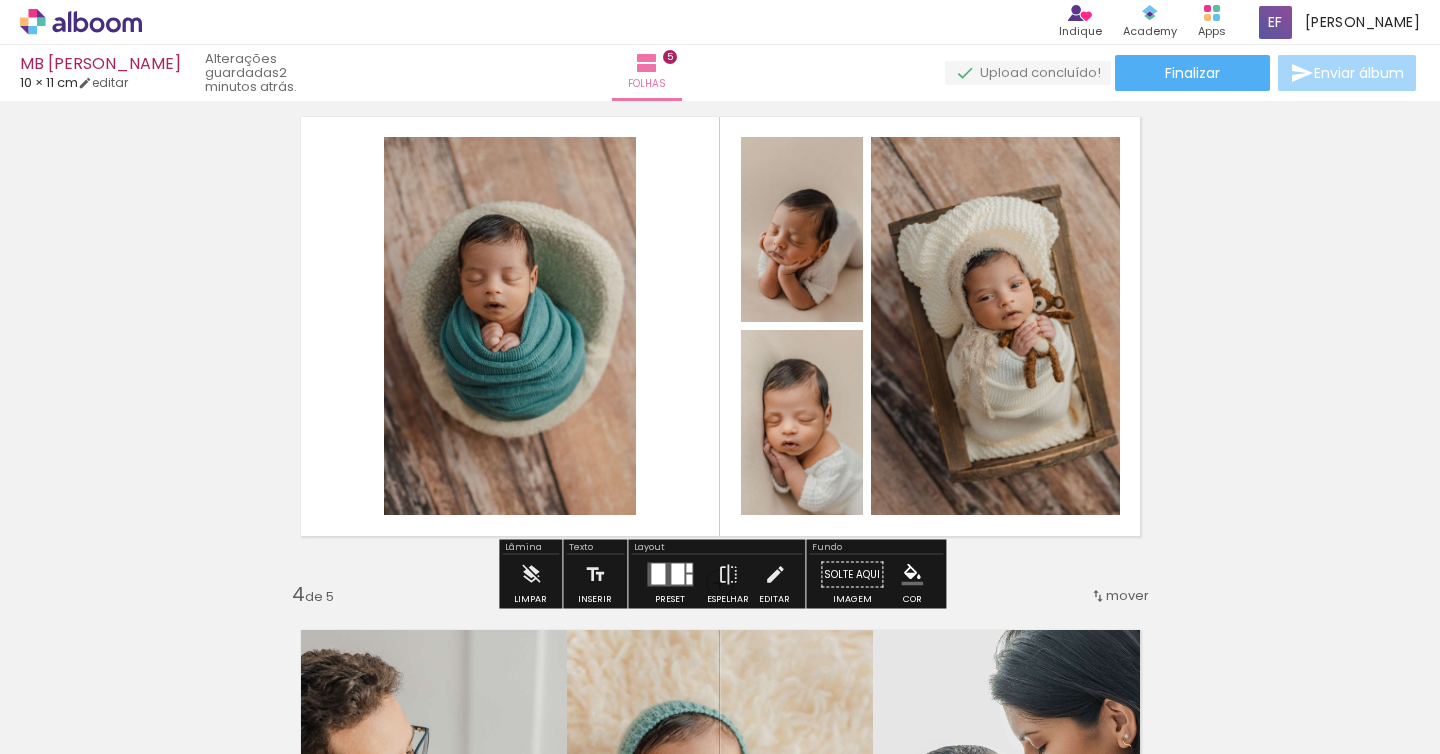 scroll, scrollTop: 1095, scrollLeft: 0, axis: vertical 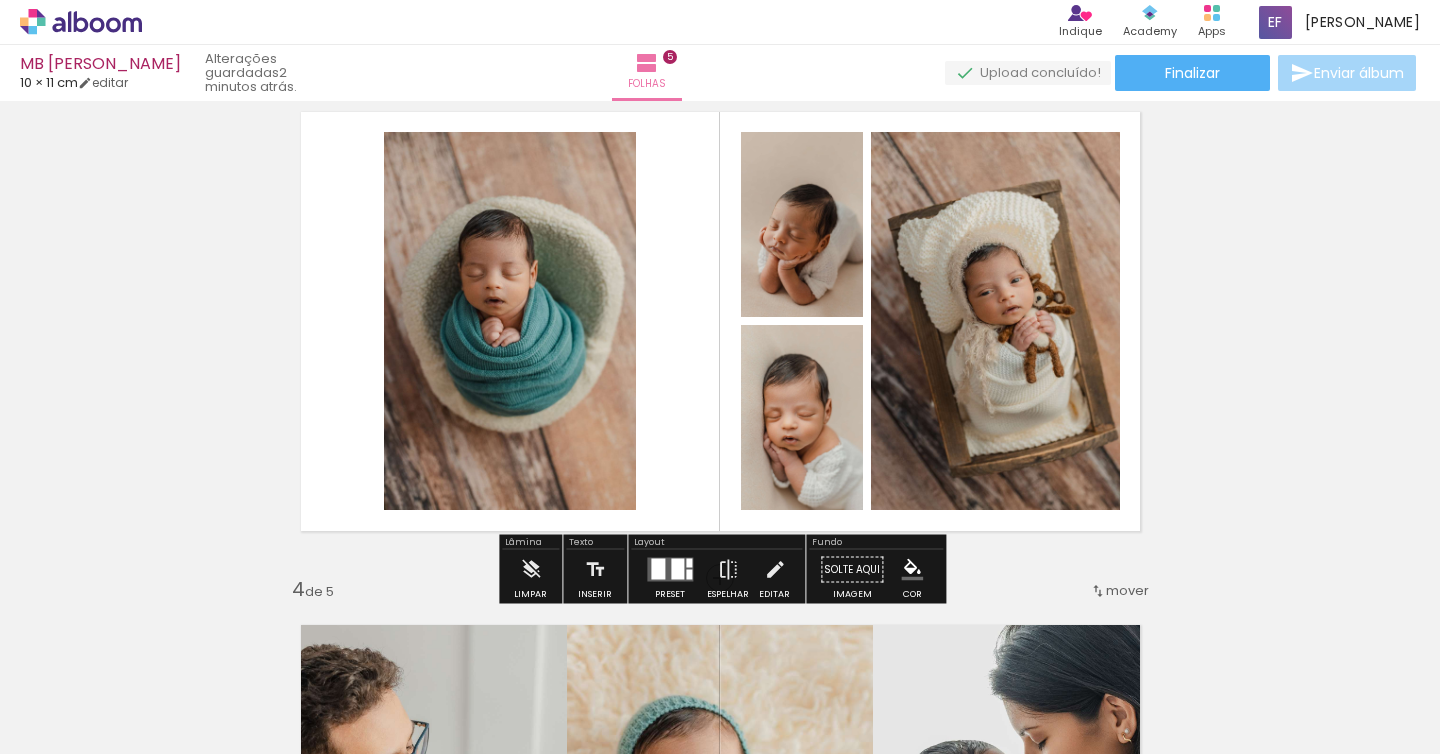 click at bounding box center (658, 569) 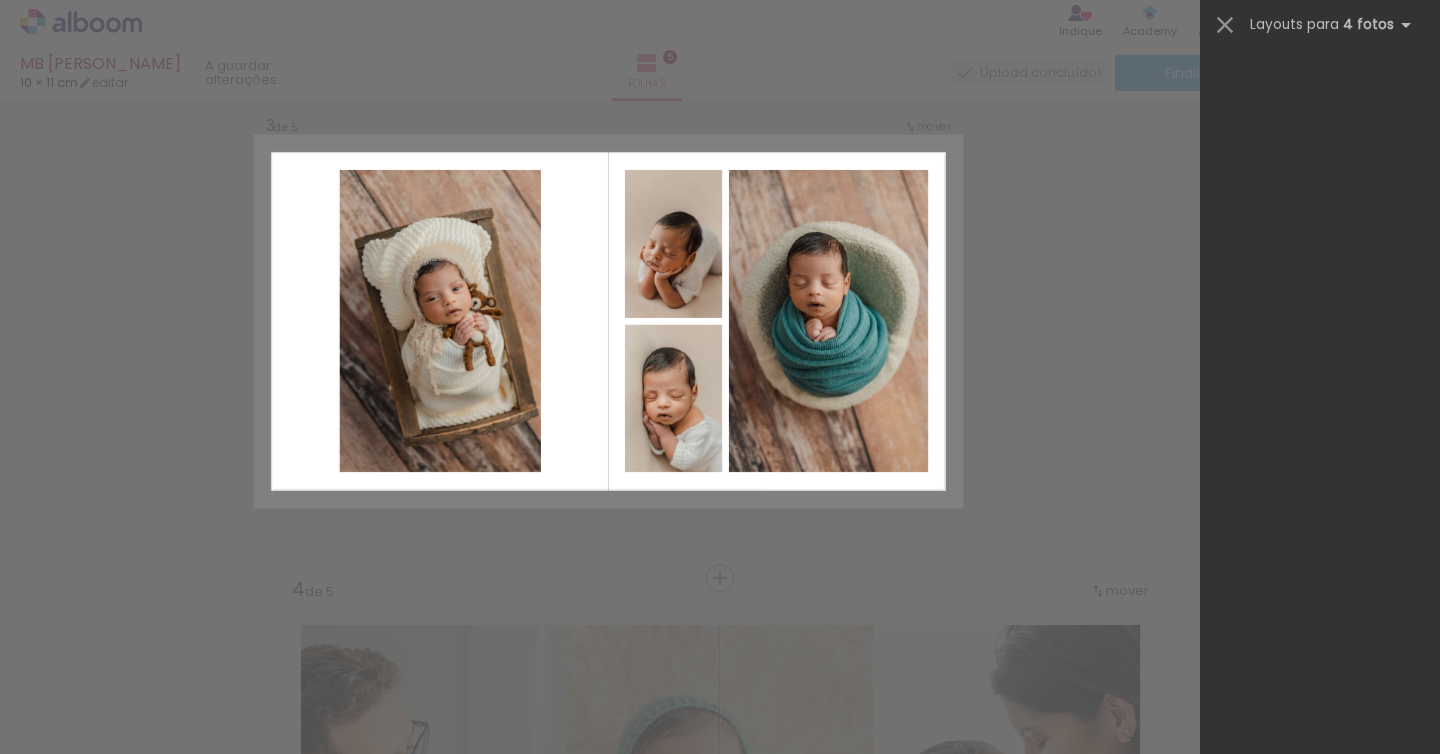 scroll, scrollTop: 2750, scrollLeft: 0, axis: vertical 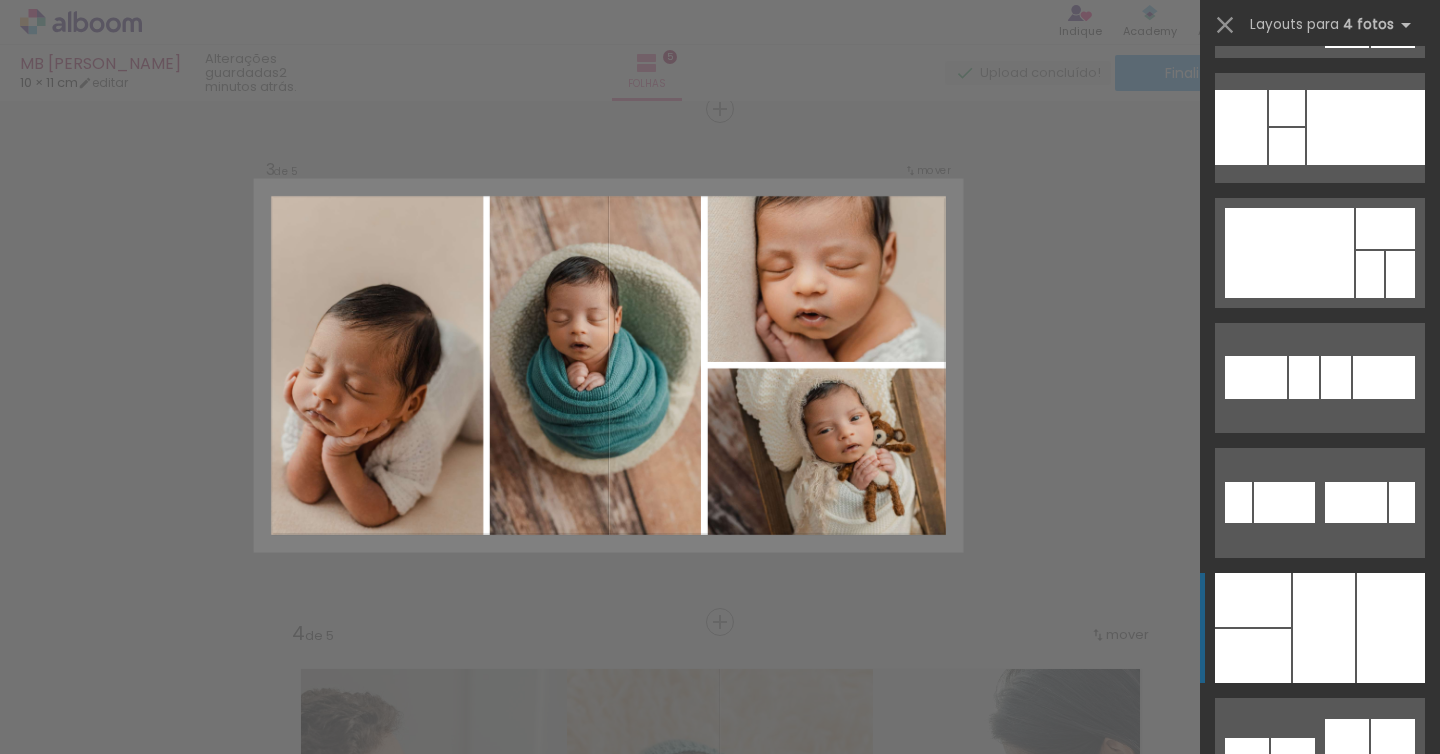 click at bounding box center [1324, 628] 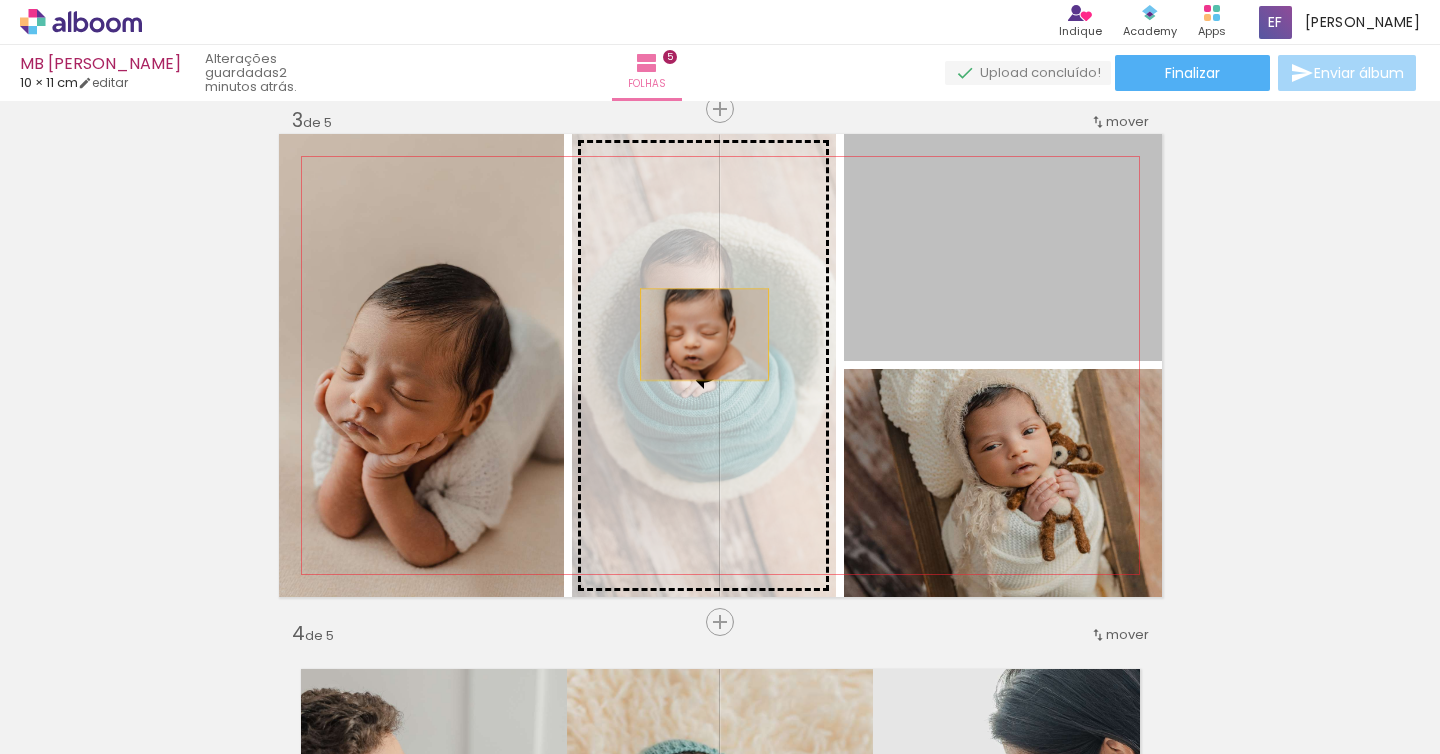 drag, startPoint x: 1039, startPoint y: 300, endPoint x: 705, endPoint y: 332, distance: 335.52942 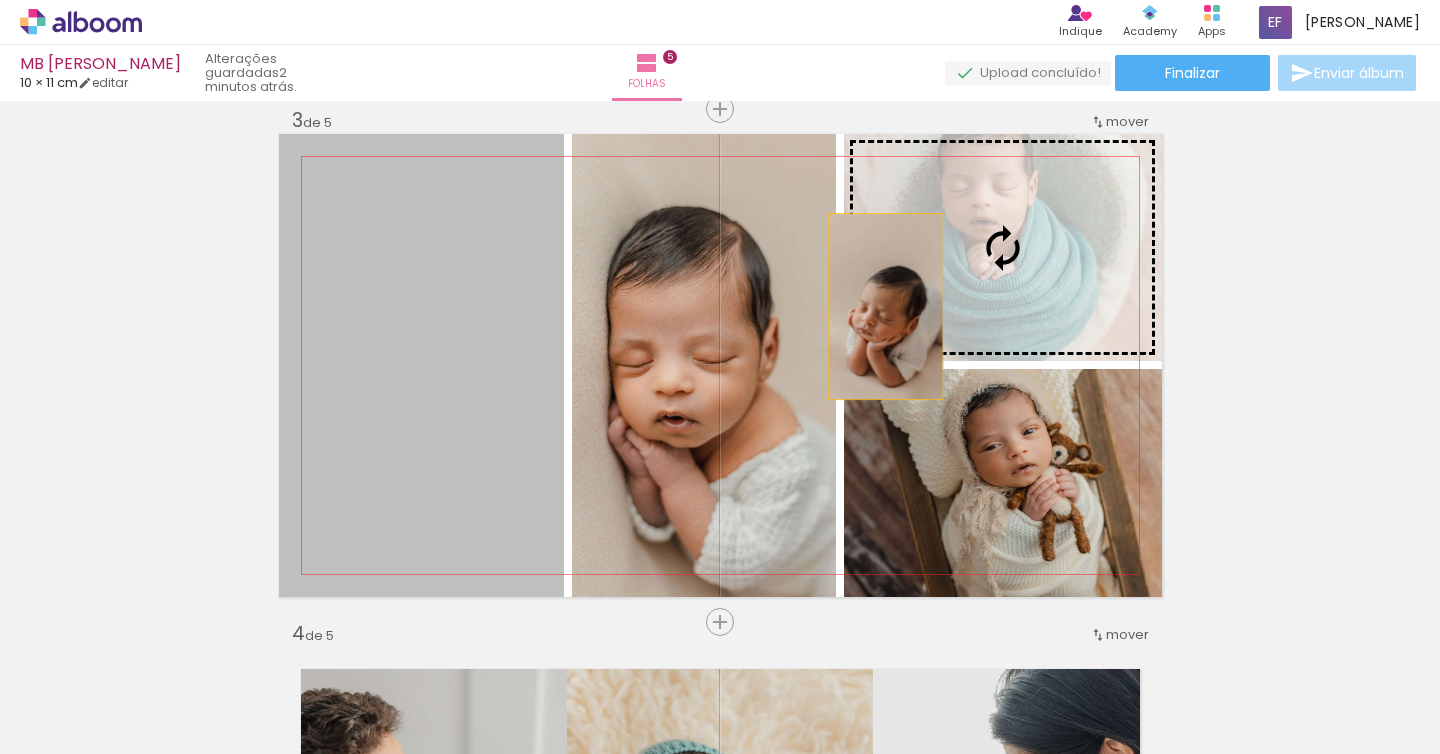 drag, startPoint x: 380, startPoint y: 397, endPoint x: 890, endPoint y: 304, distance: 518.4101 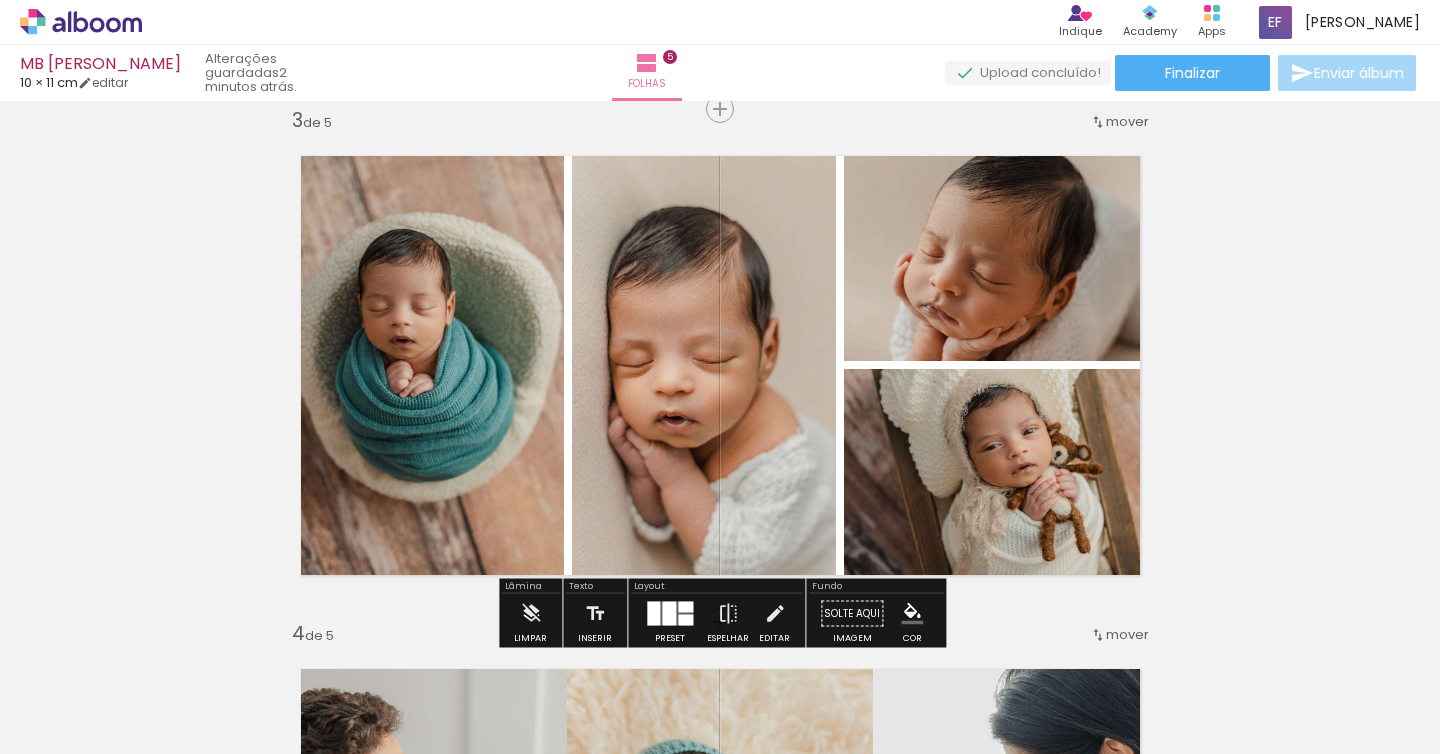 scroll, scrollTop: 0, scrollLeft: 0, axis: both 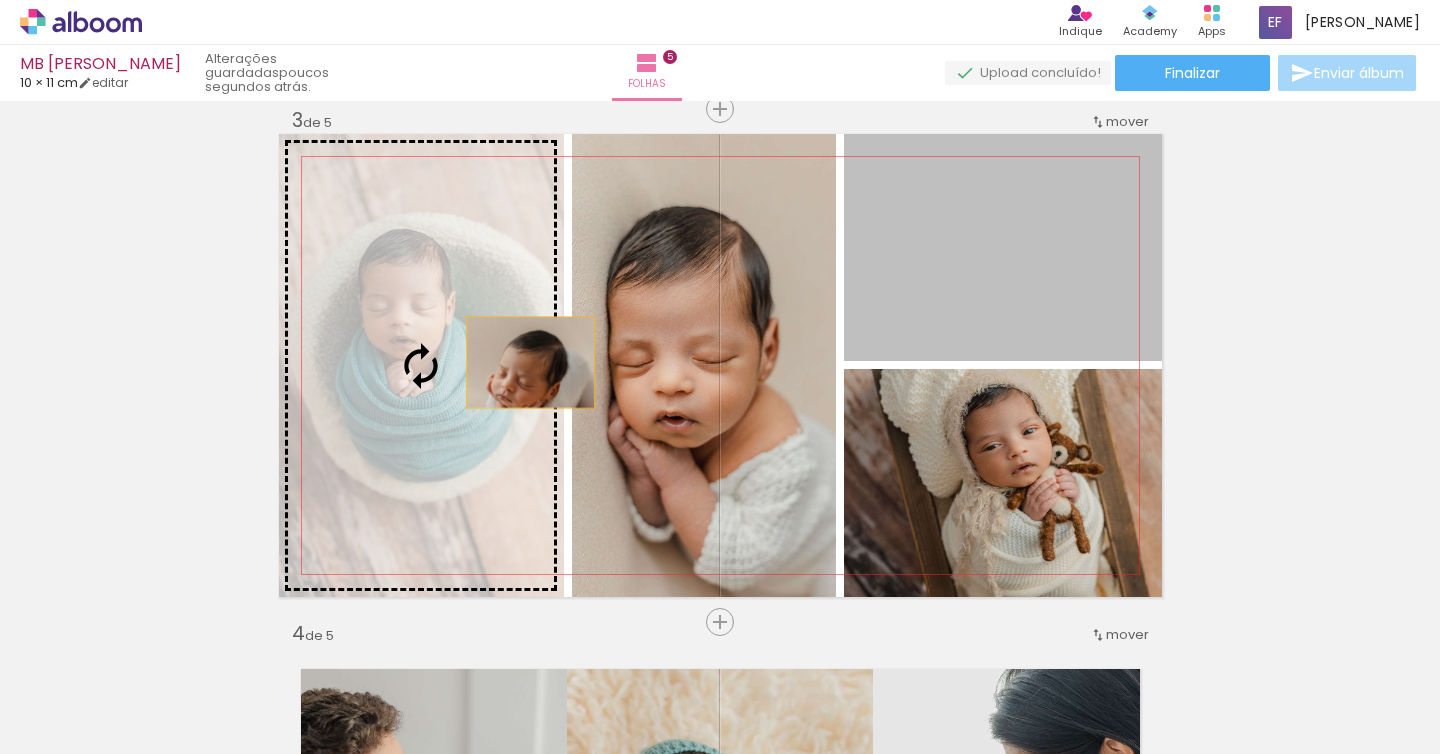 drag, startPoint x: 1008, startPoint y: 277, endPoint x: 530, endPoint y: 359, distance: 484.98248 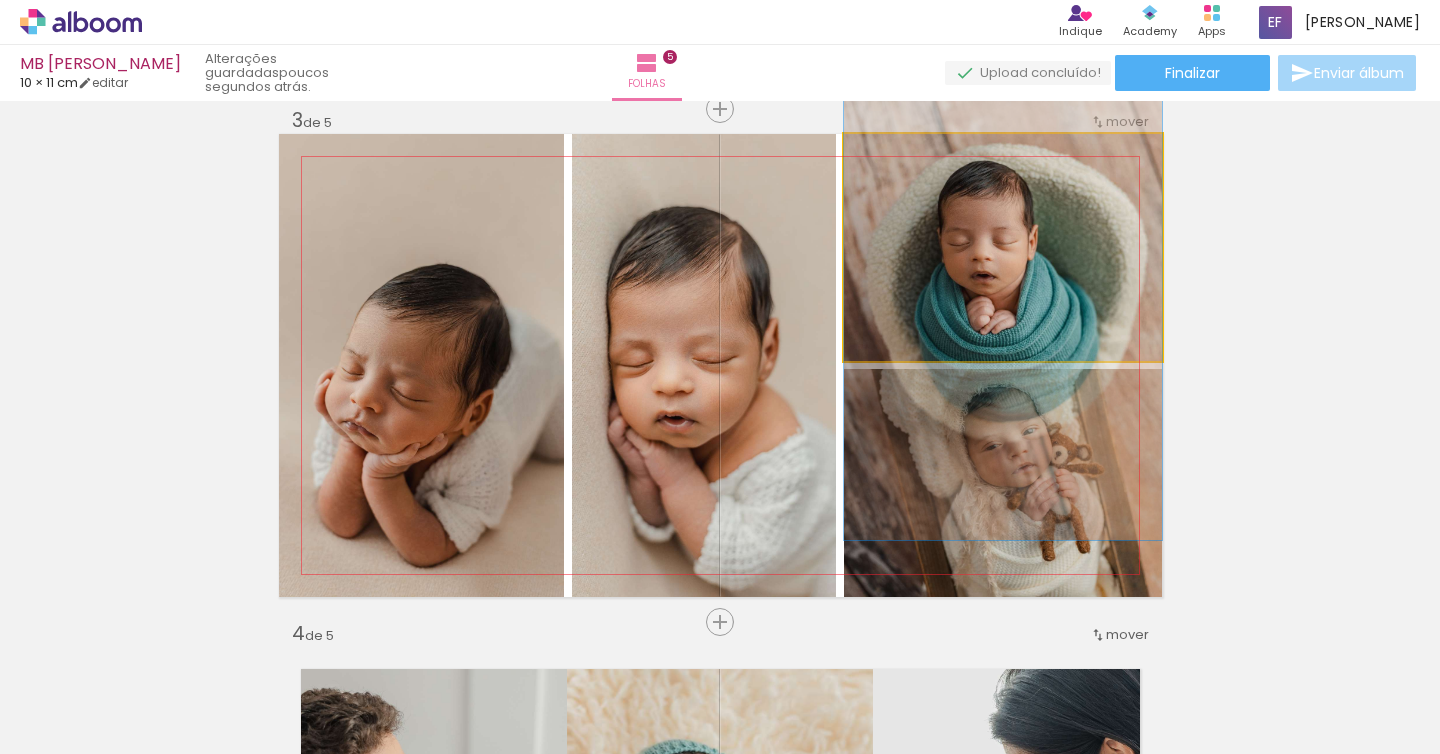 drag, startPoint x: 982, startPoint y: 249, endPoint x: 980, endPoint y: 303, distance: 54.037025 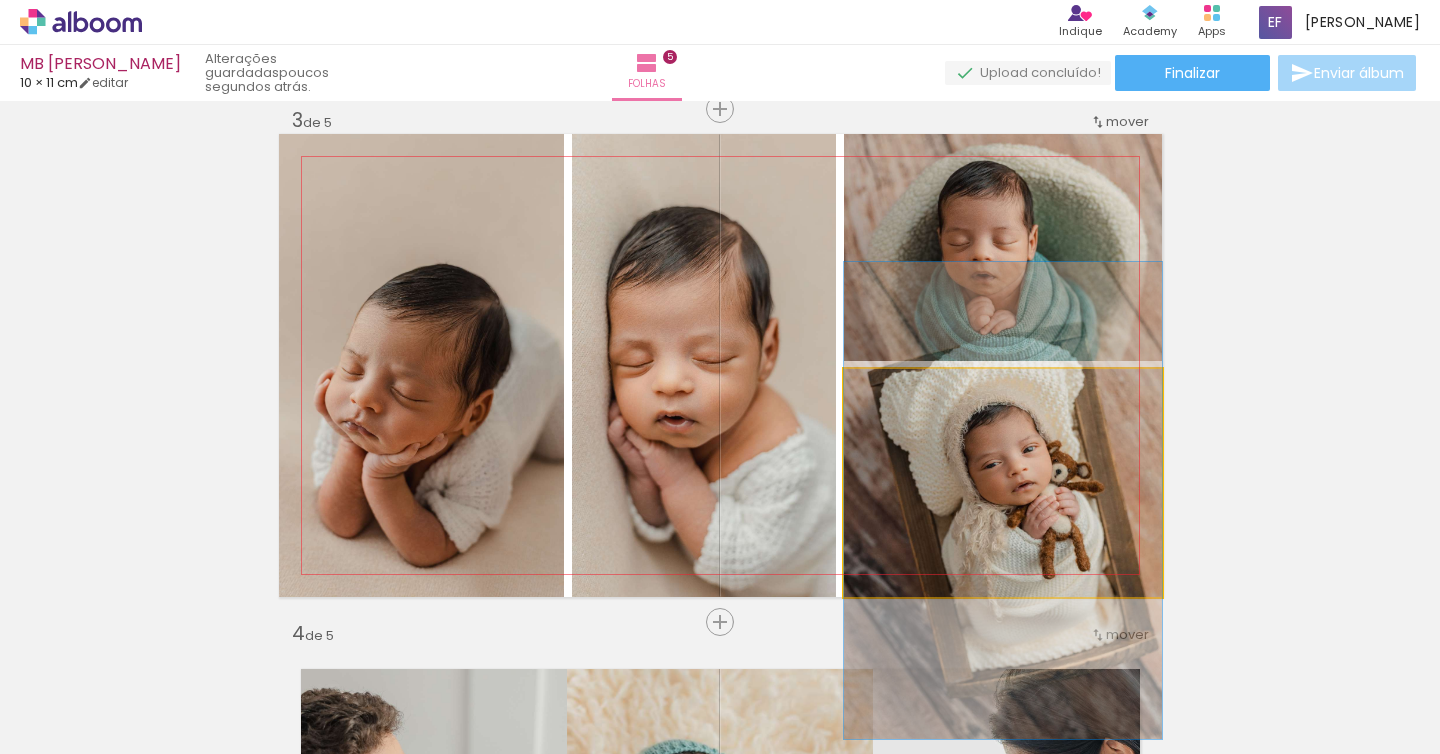 drag, startPoint x: 1075, startPoint y: 417, endPoint x: 1076, endPoint y: 435, distance: 18.027756 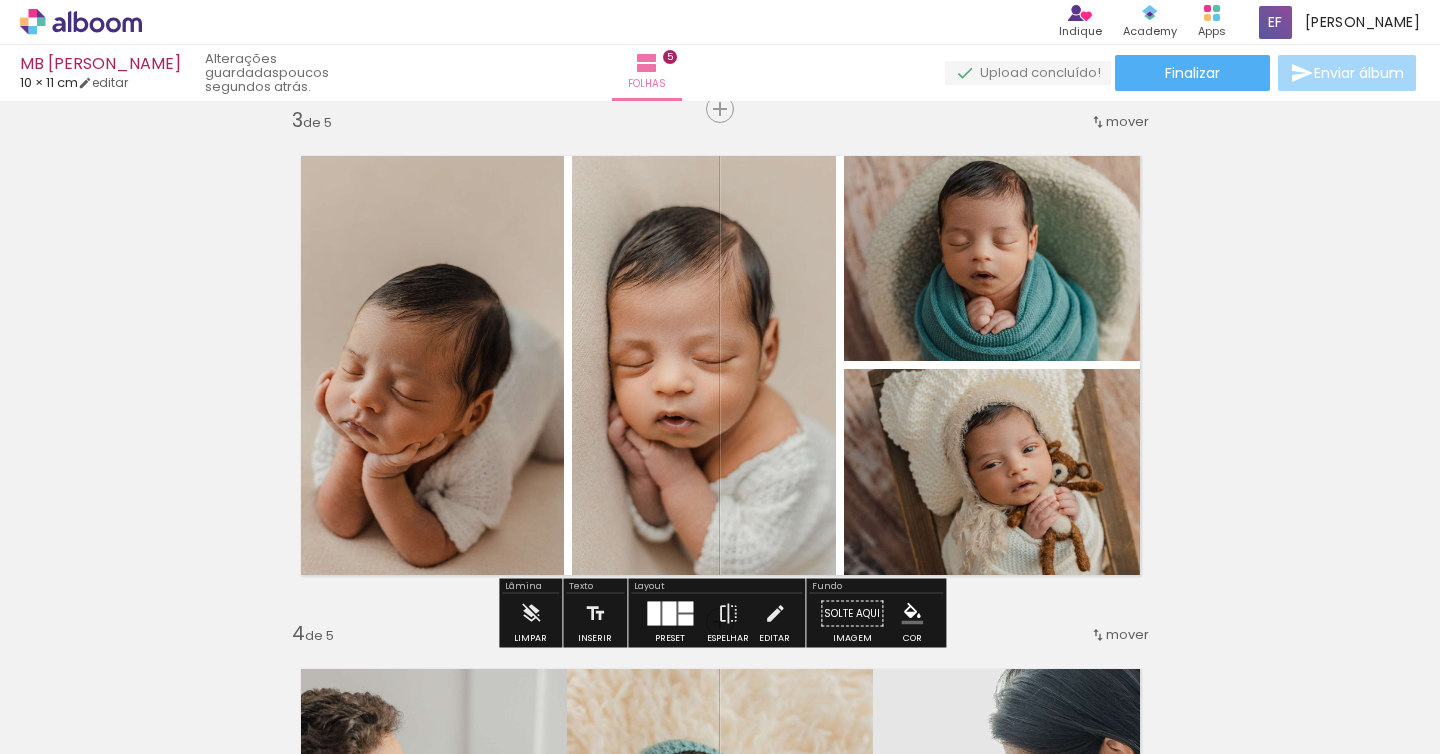 click on "Inserir folha 1  de 5  Inserir folha 2  de 5  Inserir folha 3  de 5  Inserir folha 4  de 5  Inserir folha 5  de 5" at bounding box center [720, 596] 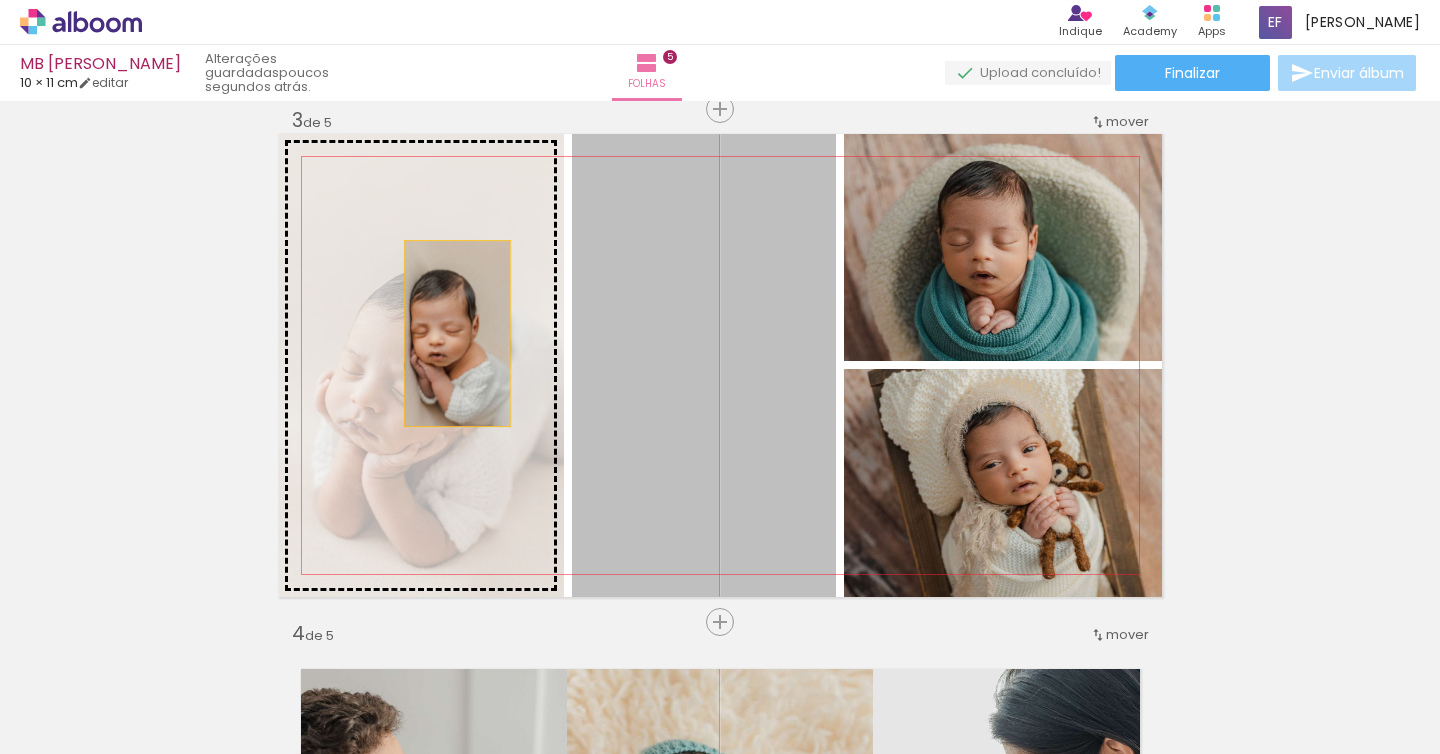 drag, startPoint x: 626, startPoint y: 339, endPoint x: 457, endPoint y: 333, distance: 169.10648 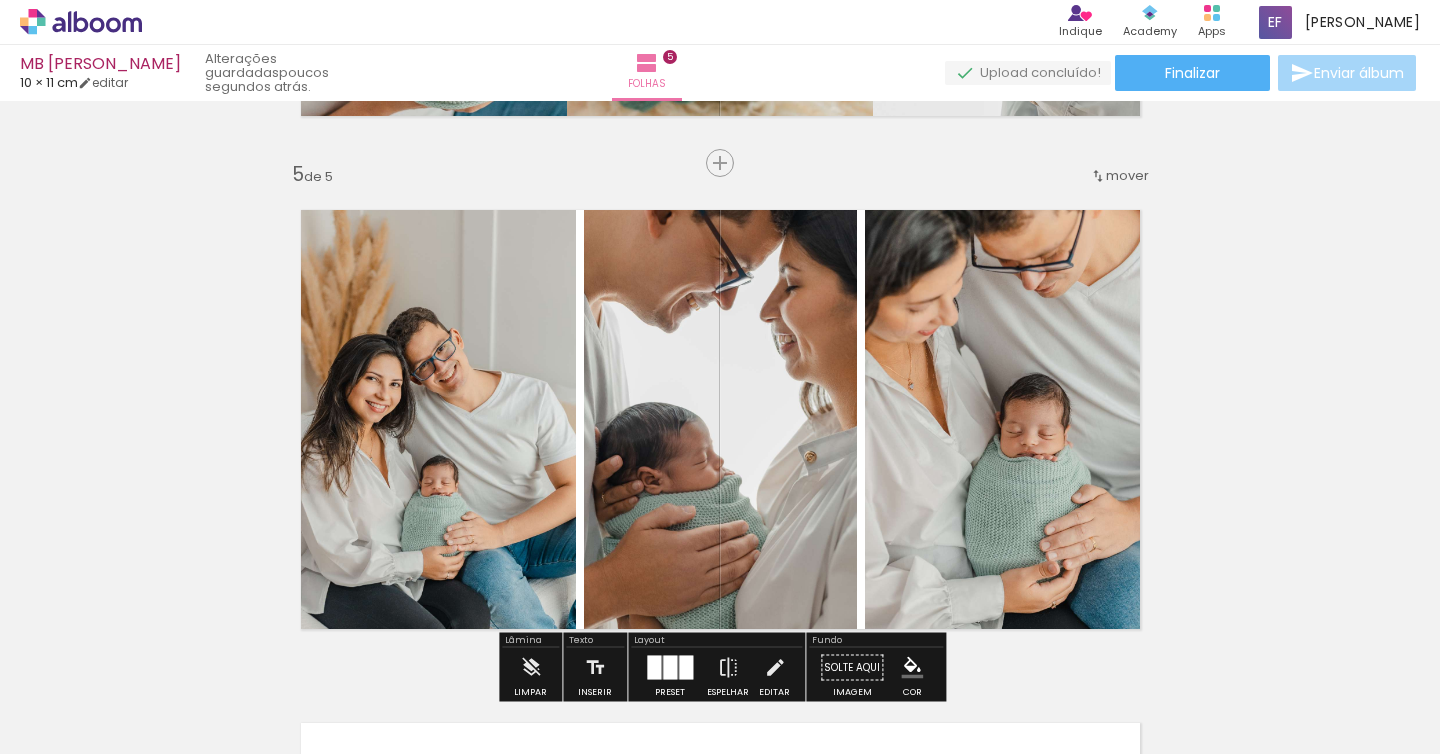 scroll, scrollTop: 2026, scrollLeft: 0, axis: vertical 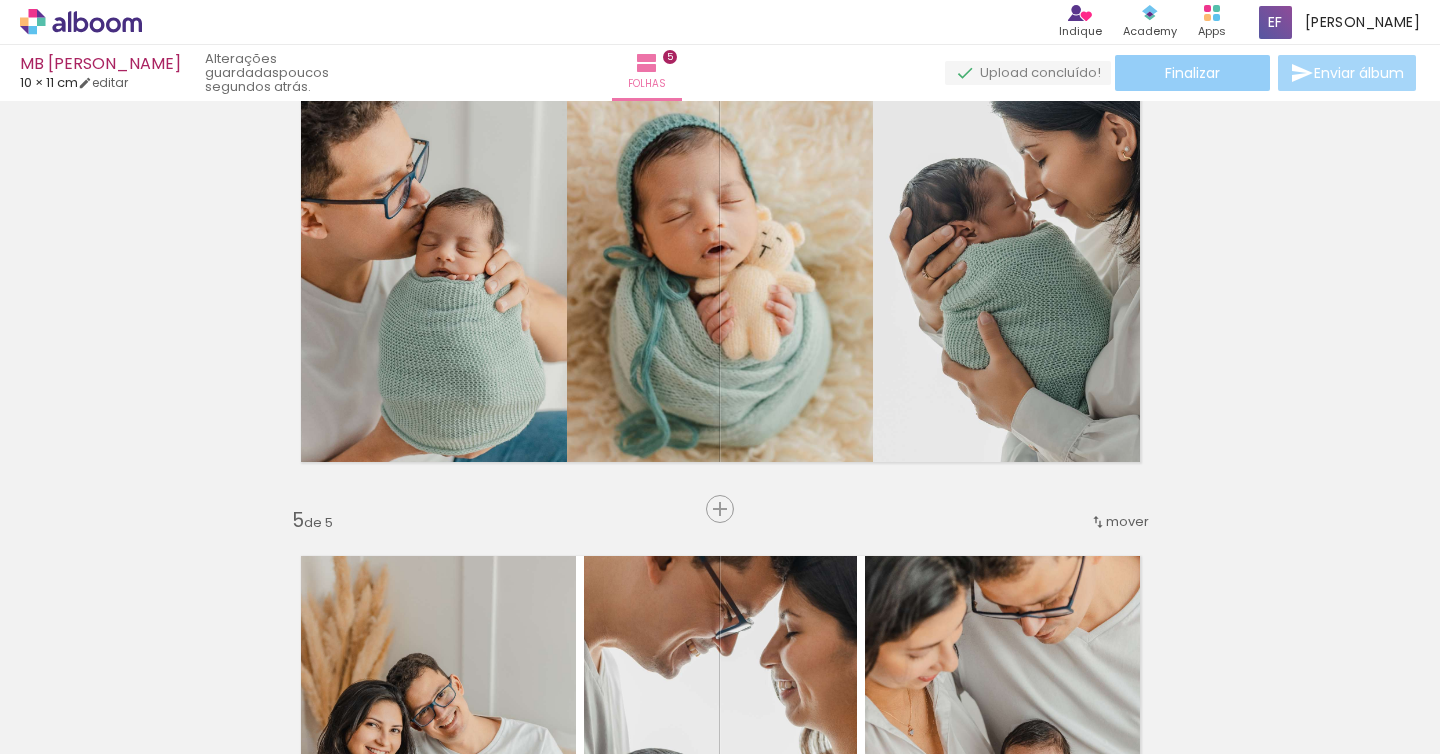 click on "Finalizar" 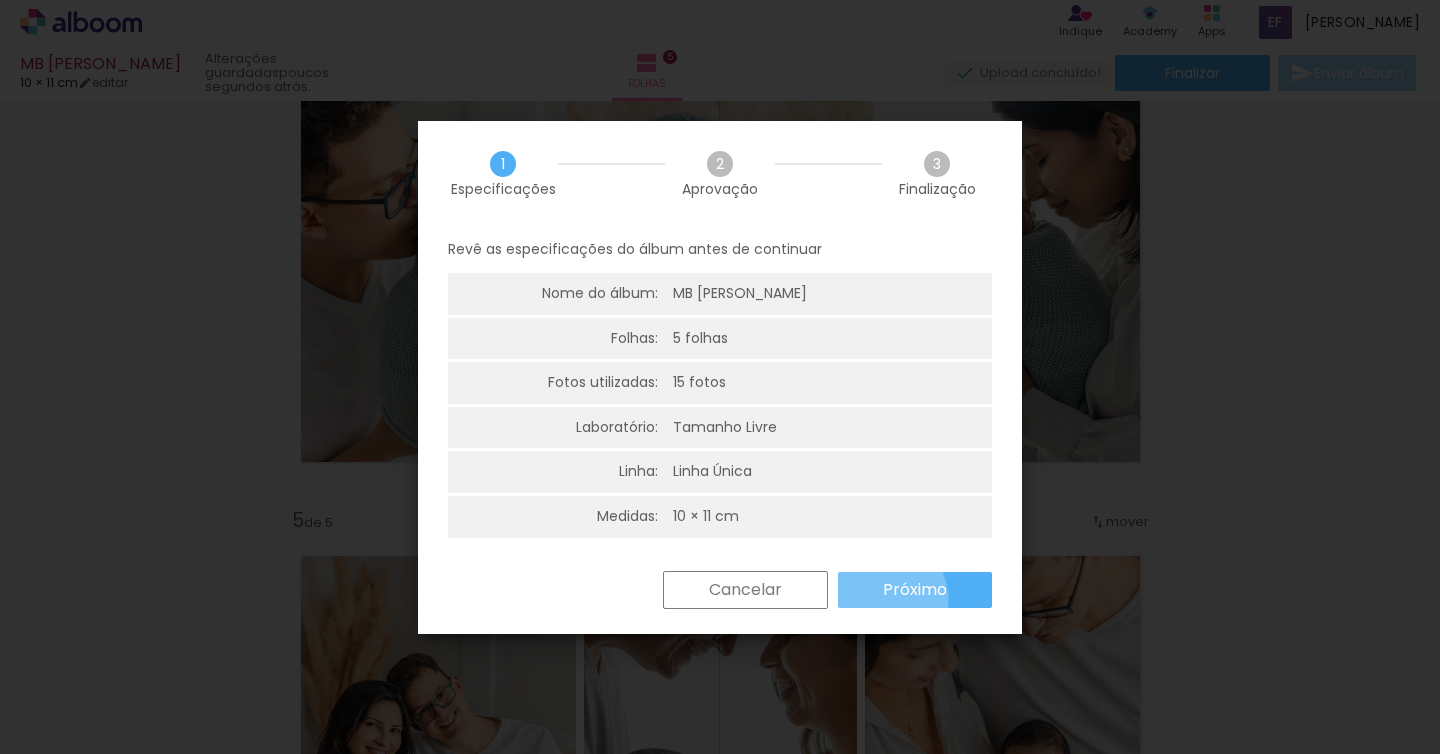 click on "Próximo" at bounding box center [915, 590] 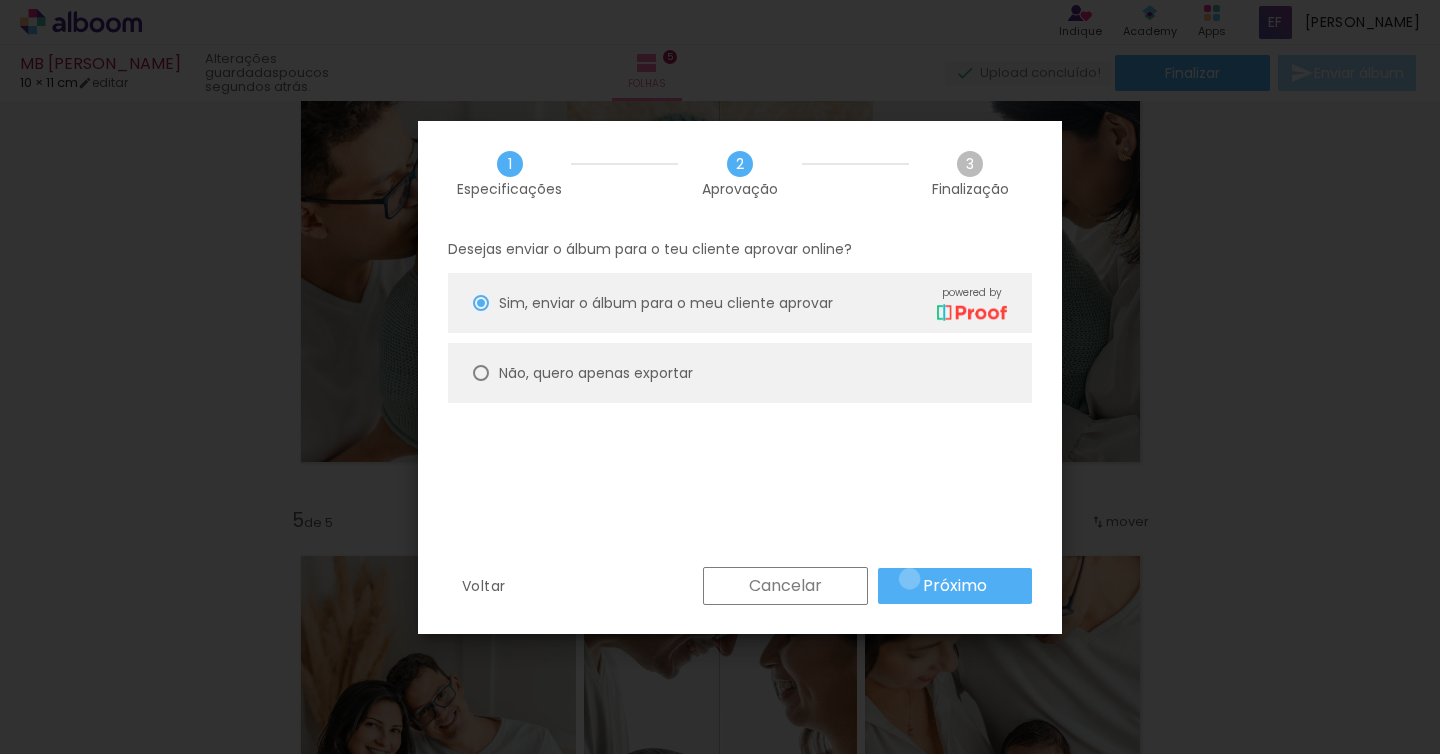 click on "Próximo" at bounding box center [955, 586] 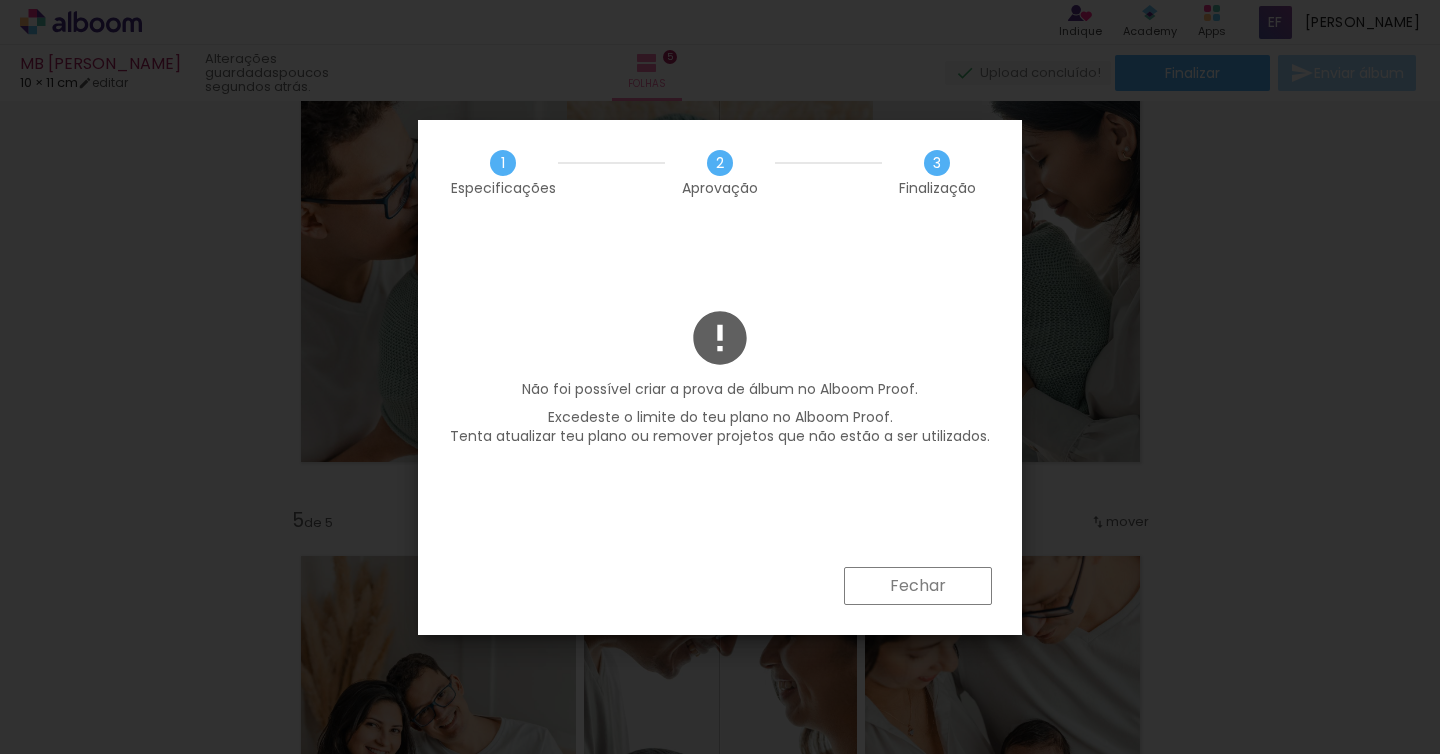 click on "Fechar" at bounding box center [918, 586] 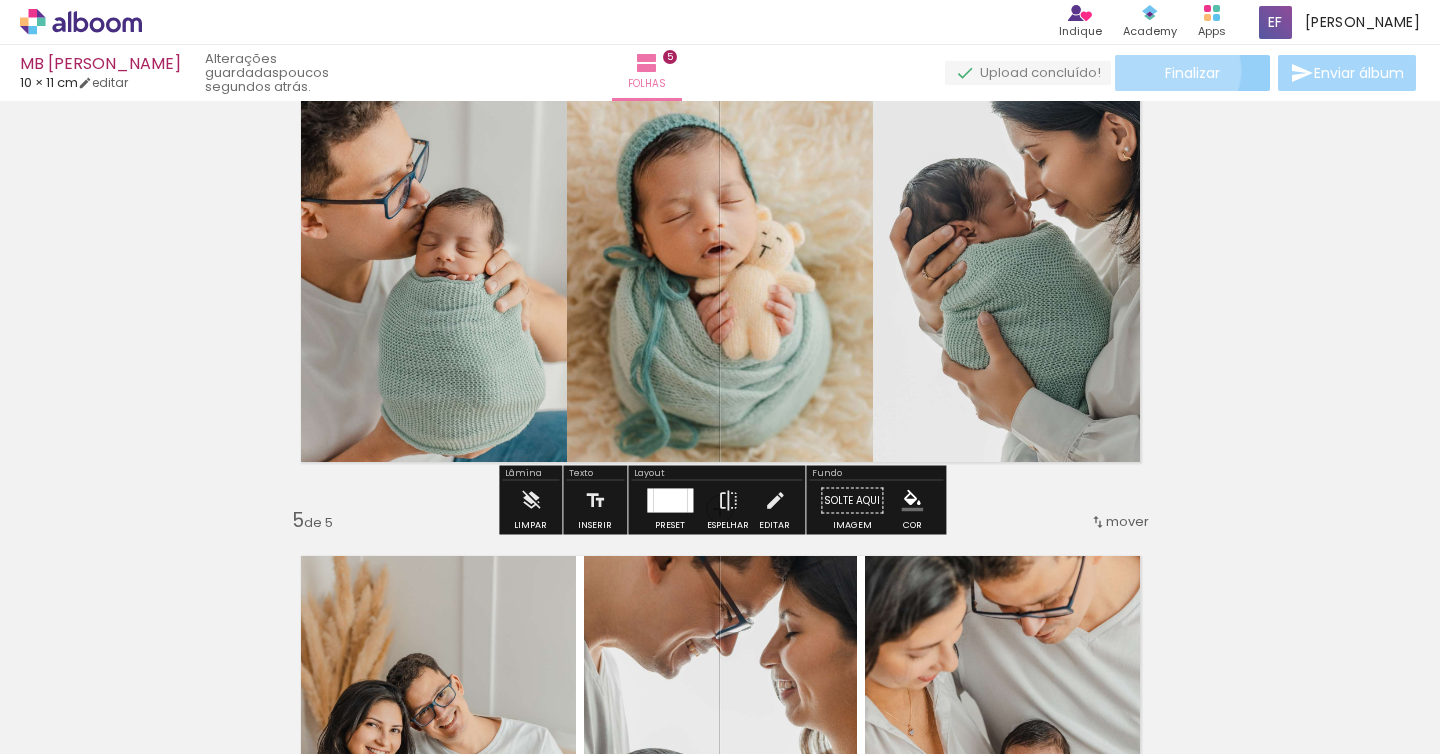 click on "Finalizar" 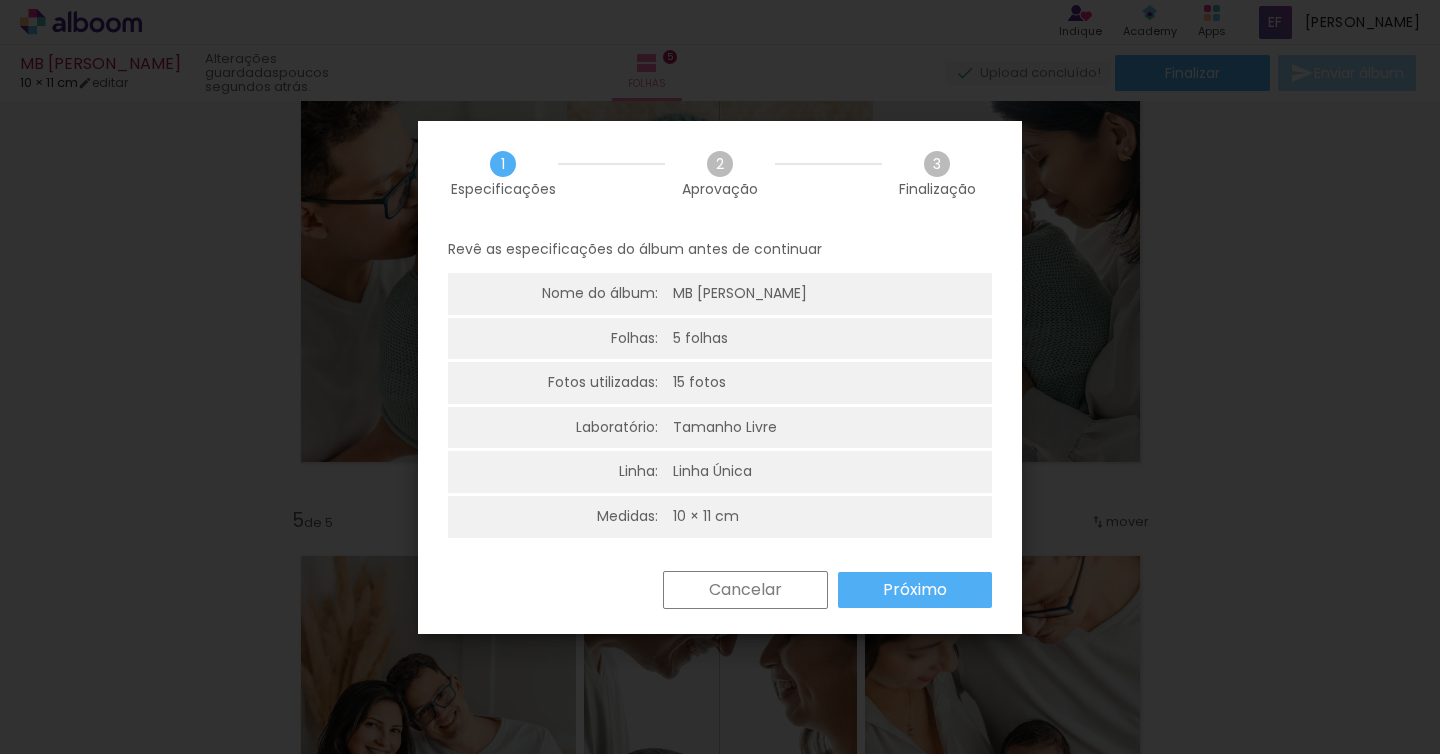 click on "Próximo" at bounding box center (0, 0) 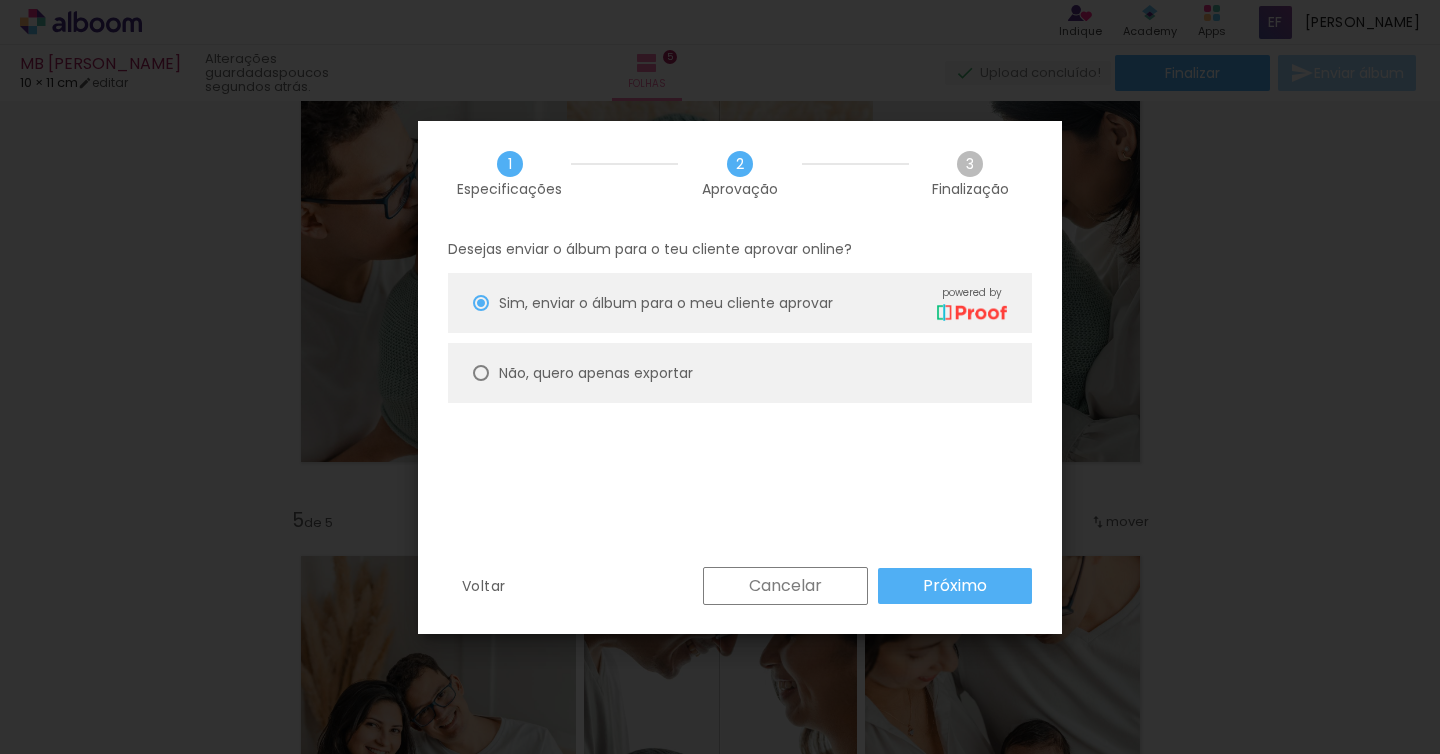 click on "Não, quero apenas exportar" at bounding box center (0, 0) 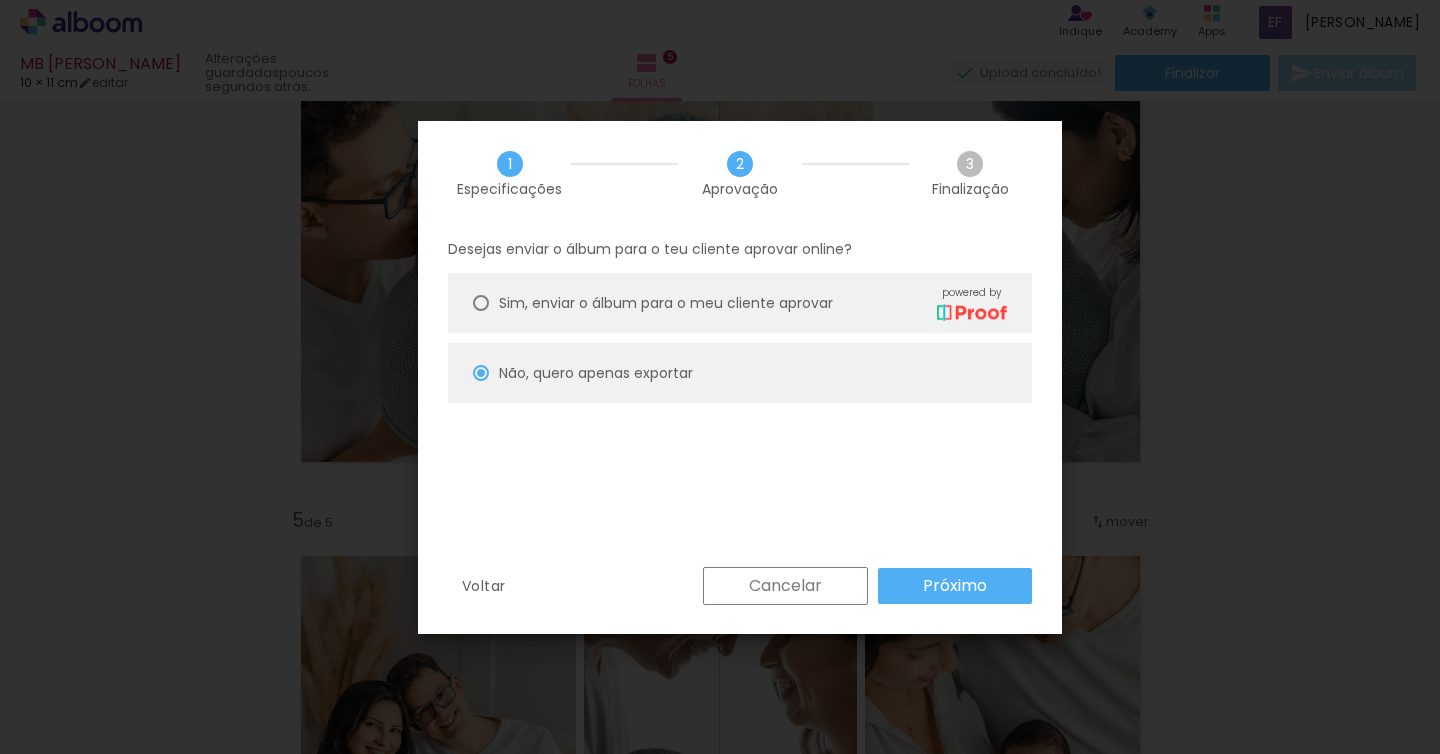 click on "Próximo" at bounding box center [0, 0] 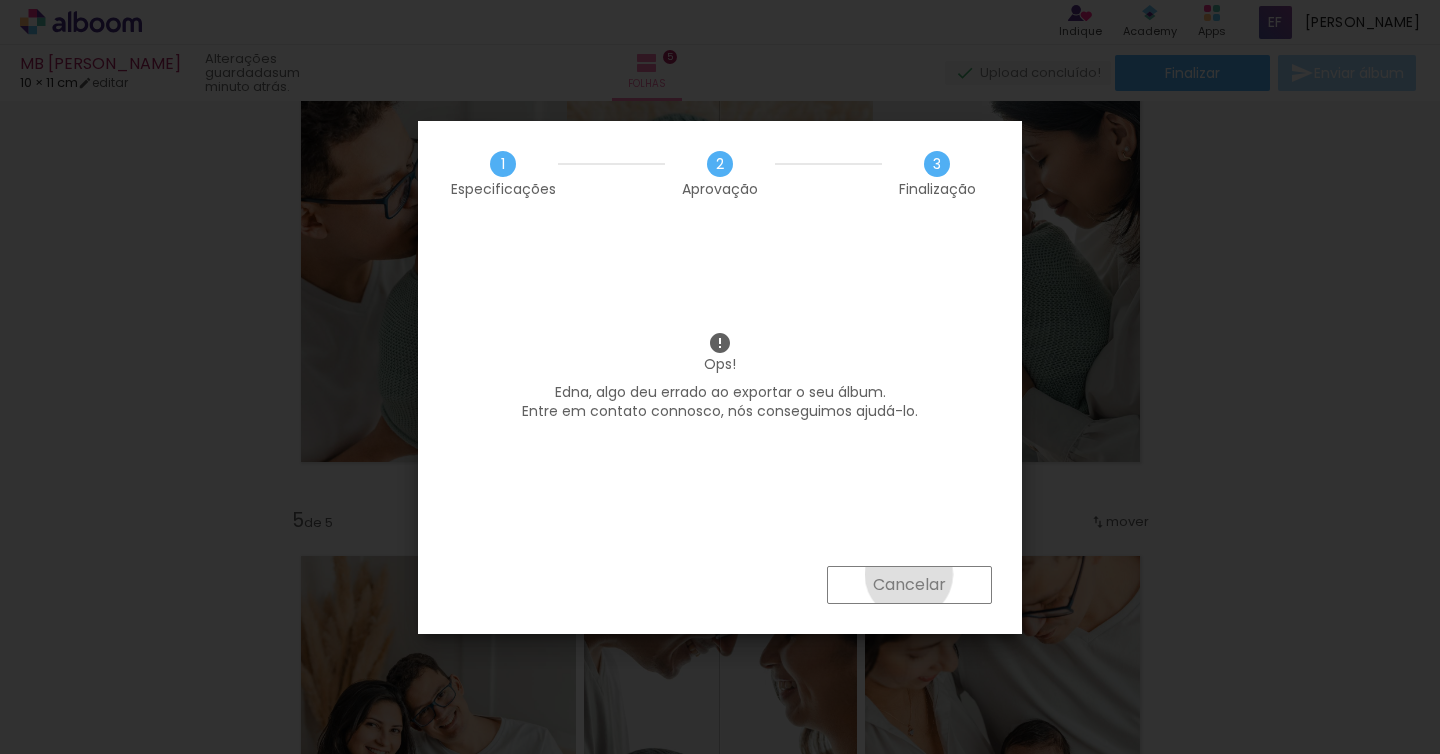click on "Cancelar" at bounding box center [0, 0] 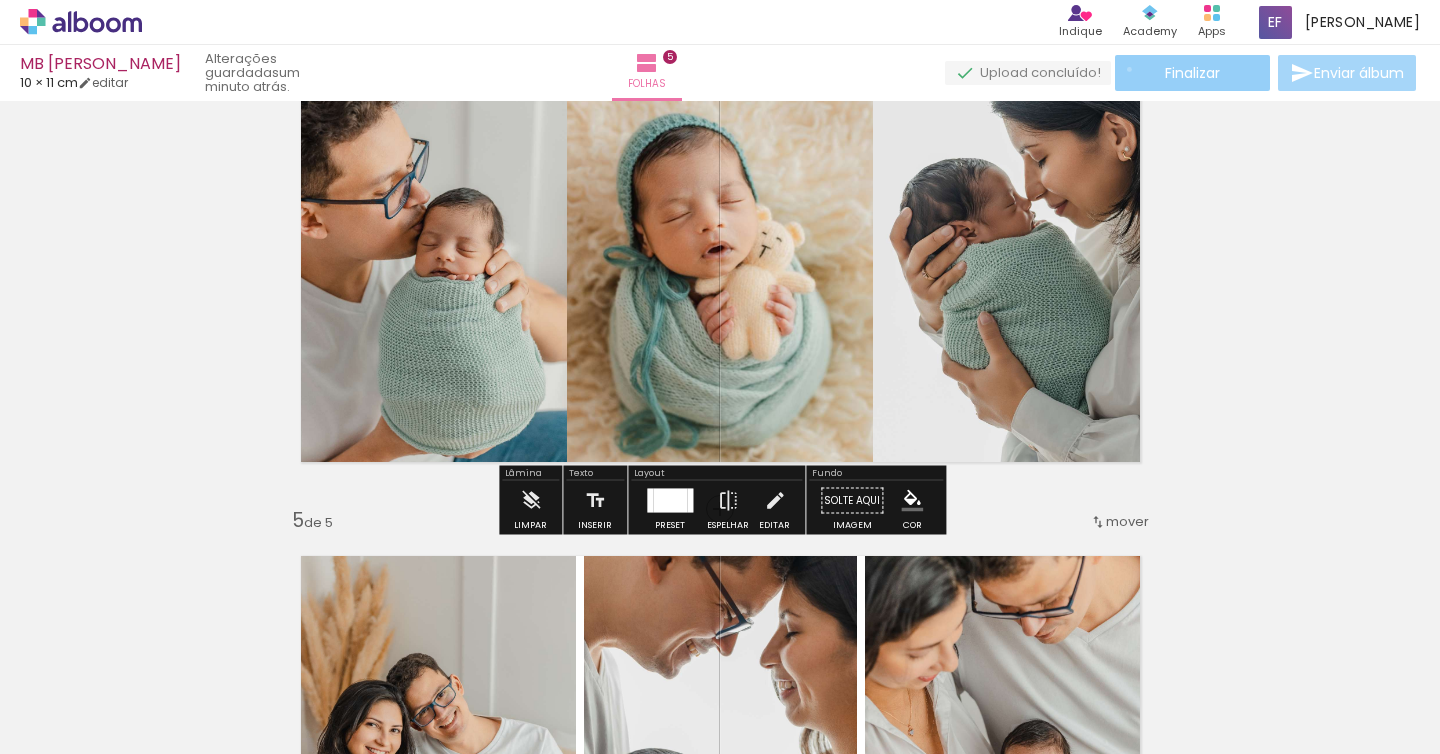 click on "Finalizar" 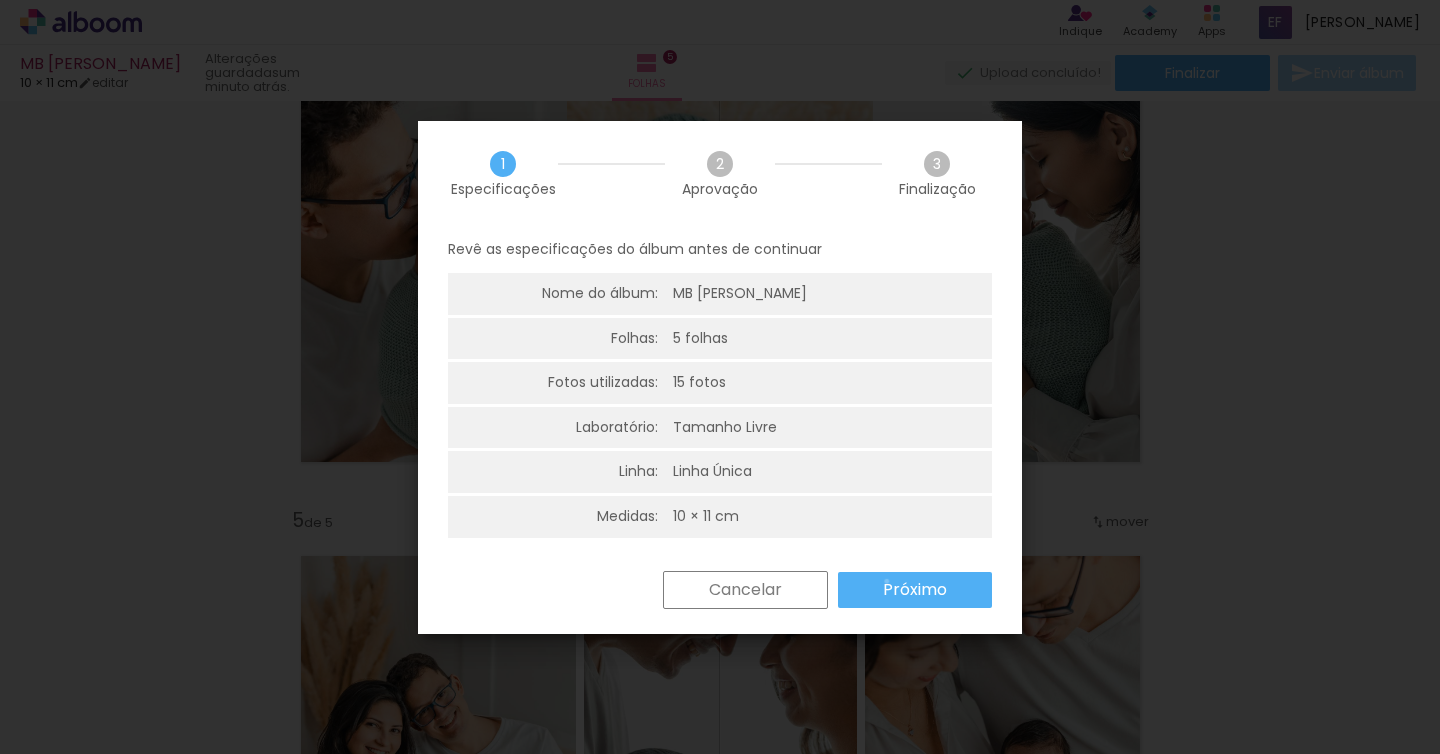 click on "Próximo" at bounding box center [0, 0] 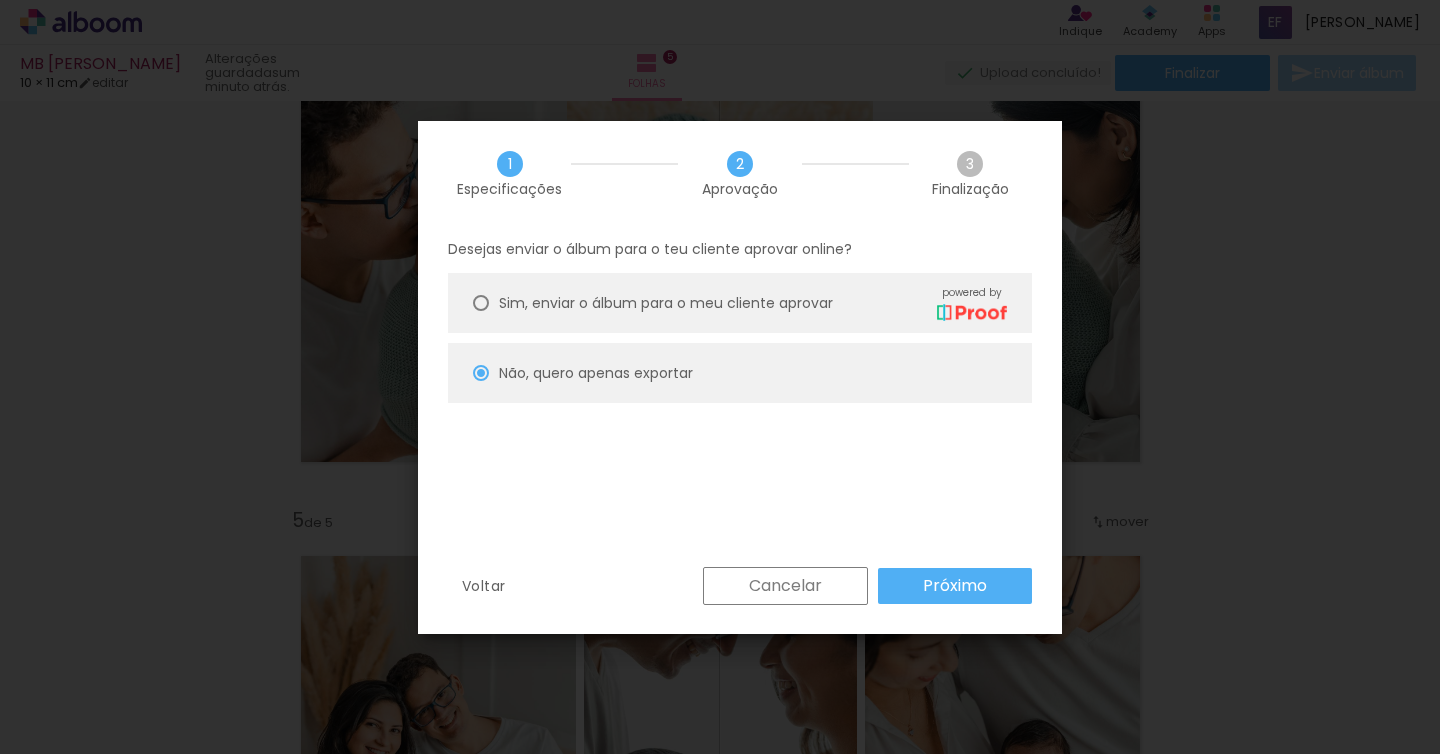 click on "Próximo" at bounding box center (0, 0) 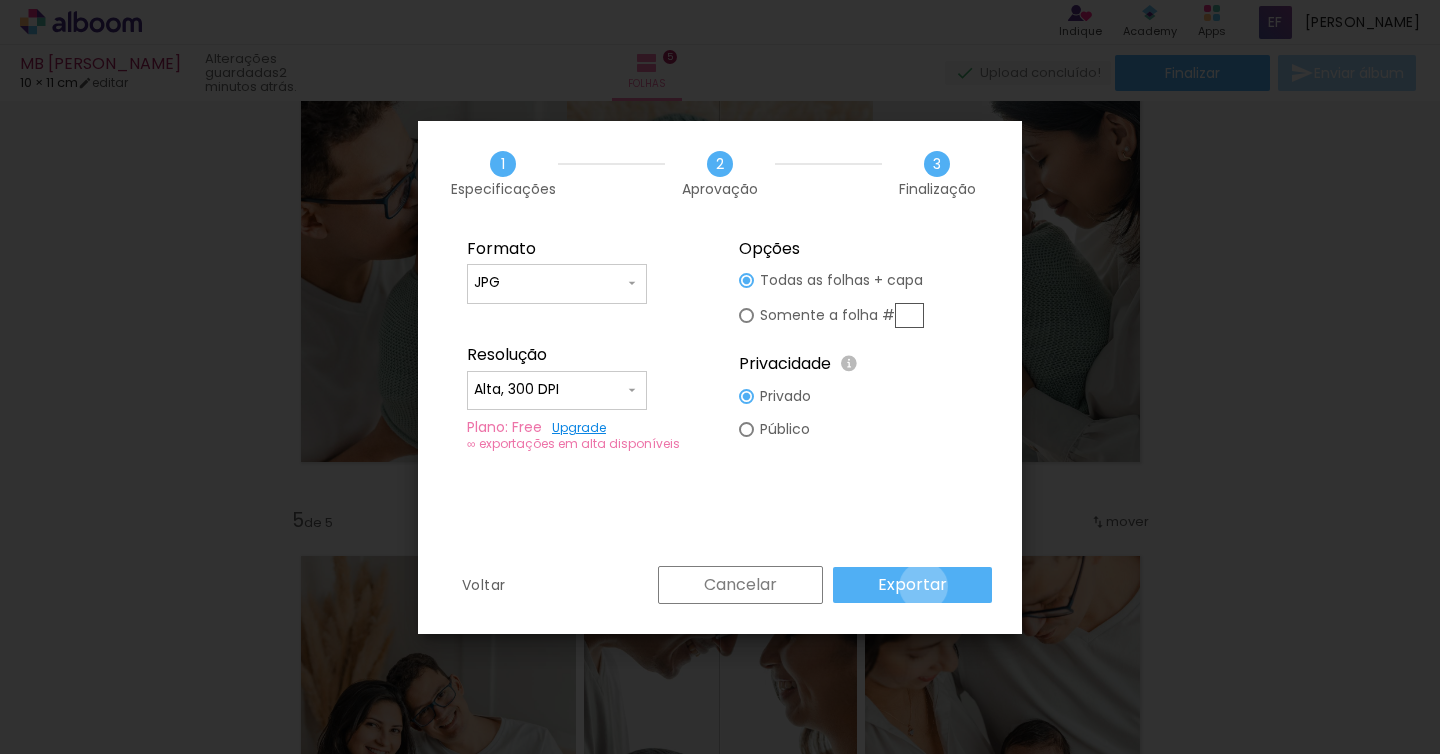 click on "Exportar" at bounding box center [0, 0] 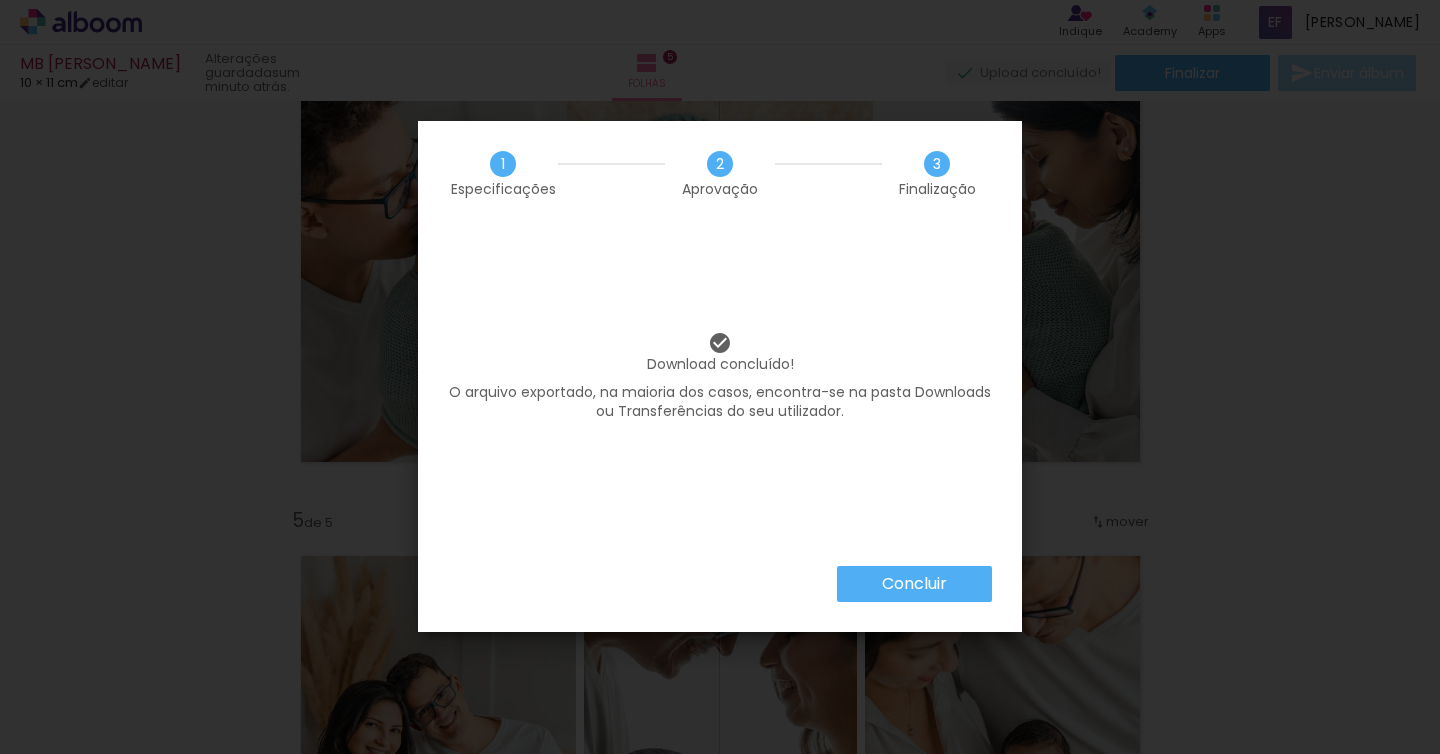 click on "Concluir" at bounding box center (0, 0) 